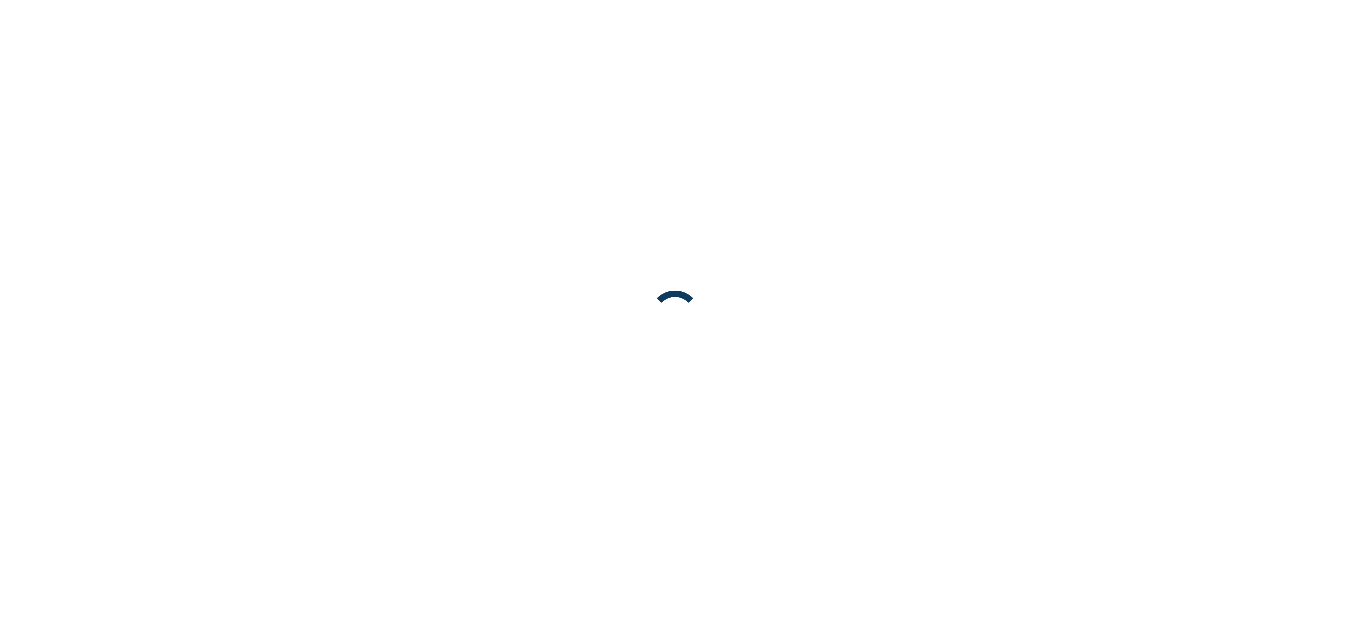 scroll, scrollTop: 0, scrollLeft: 0, axis: both 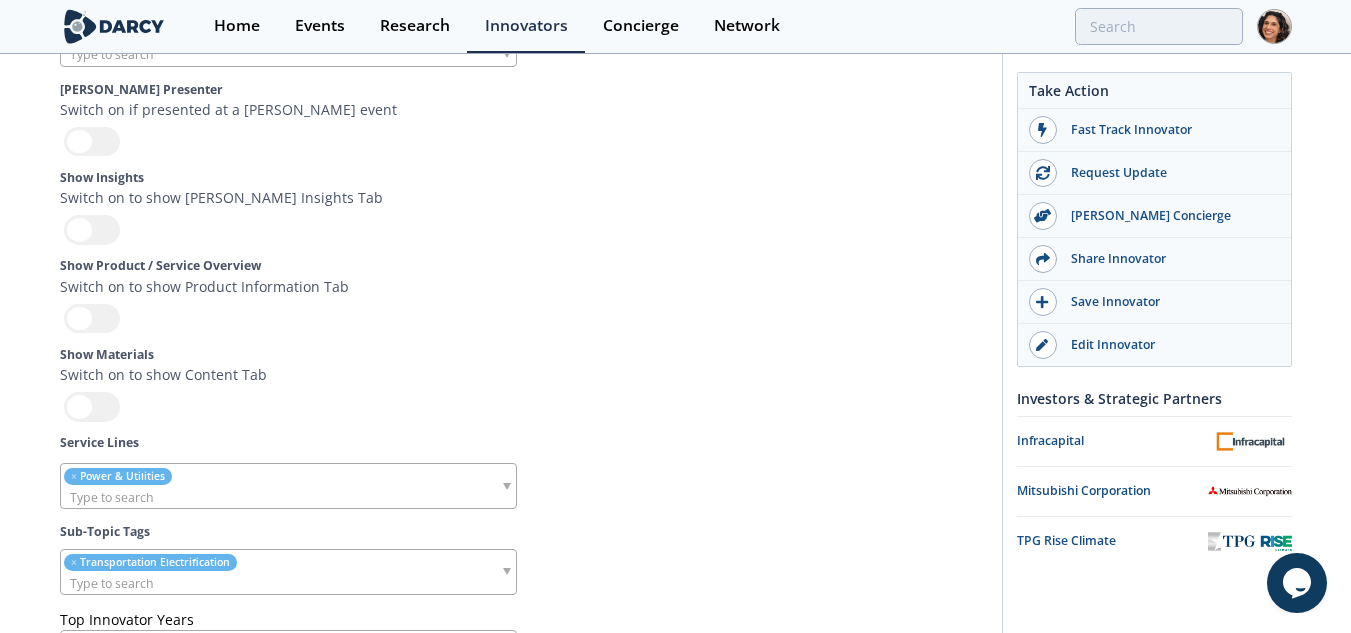click at bounding box center (92, 229) 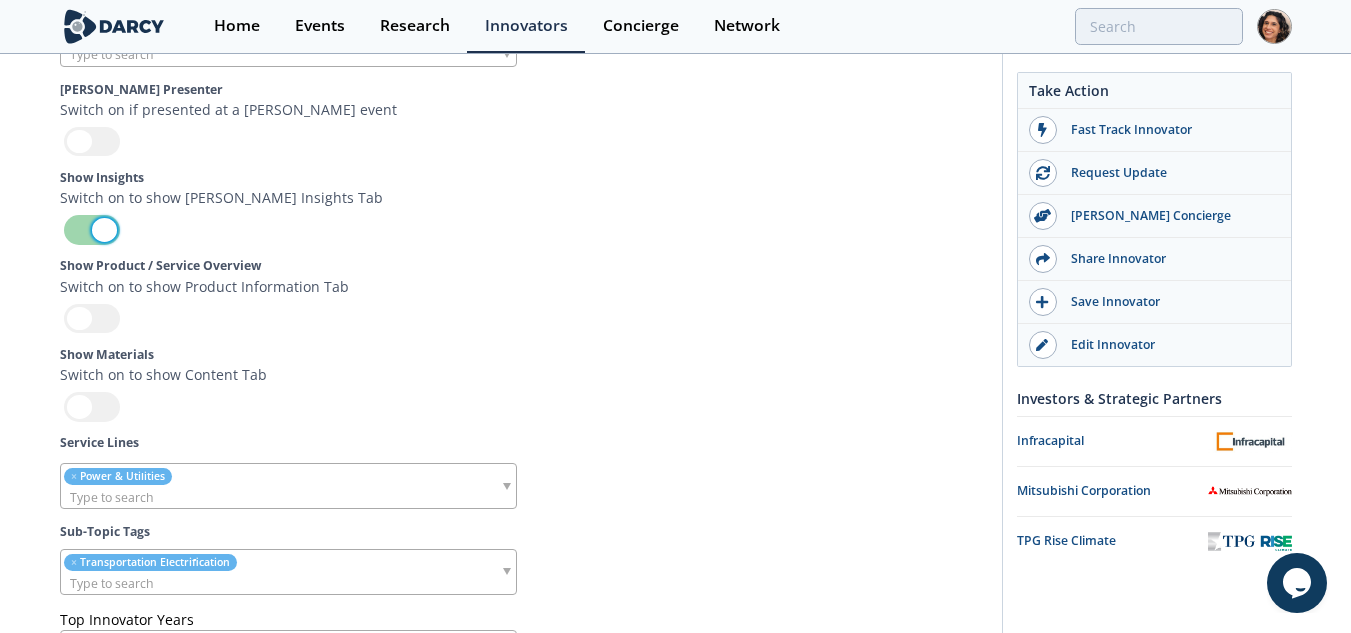 scroll, scrollTop: 5939, scrollLeft: 0, axis: vertical 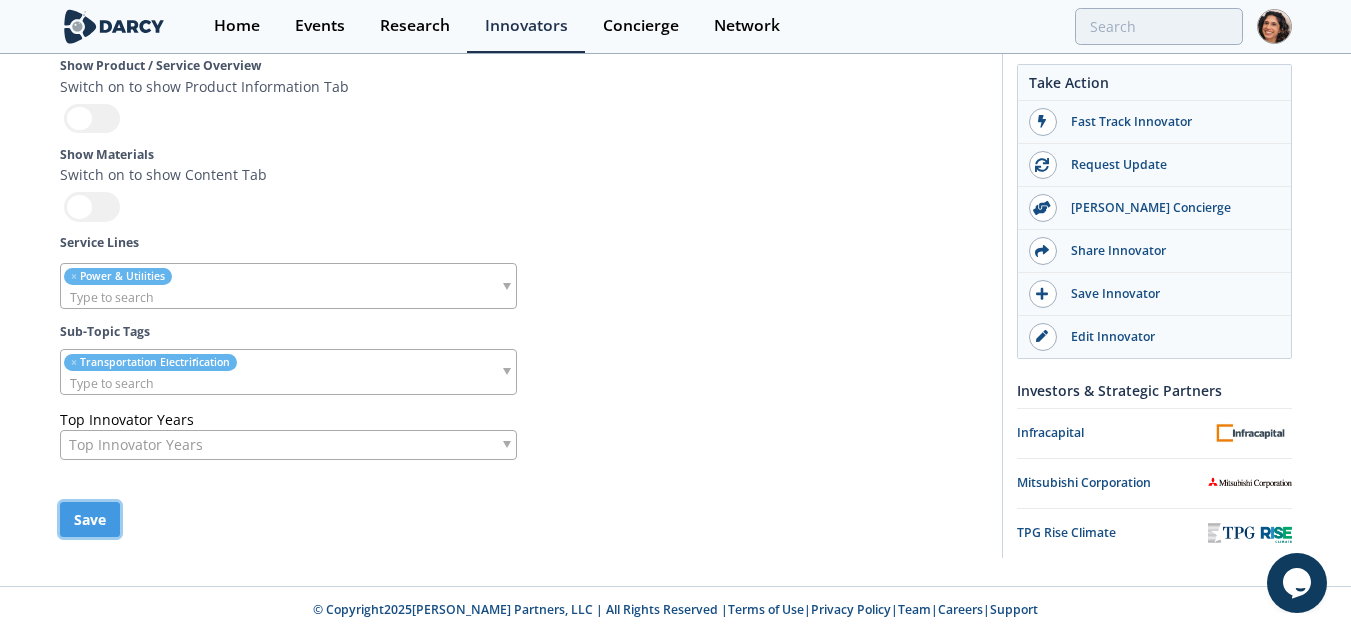 click on "Save" at bounding box center (90, 519) 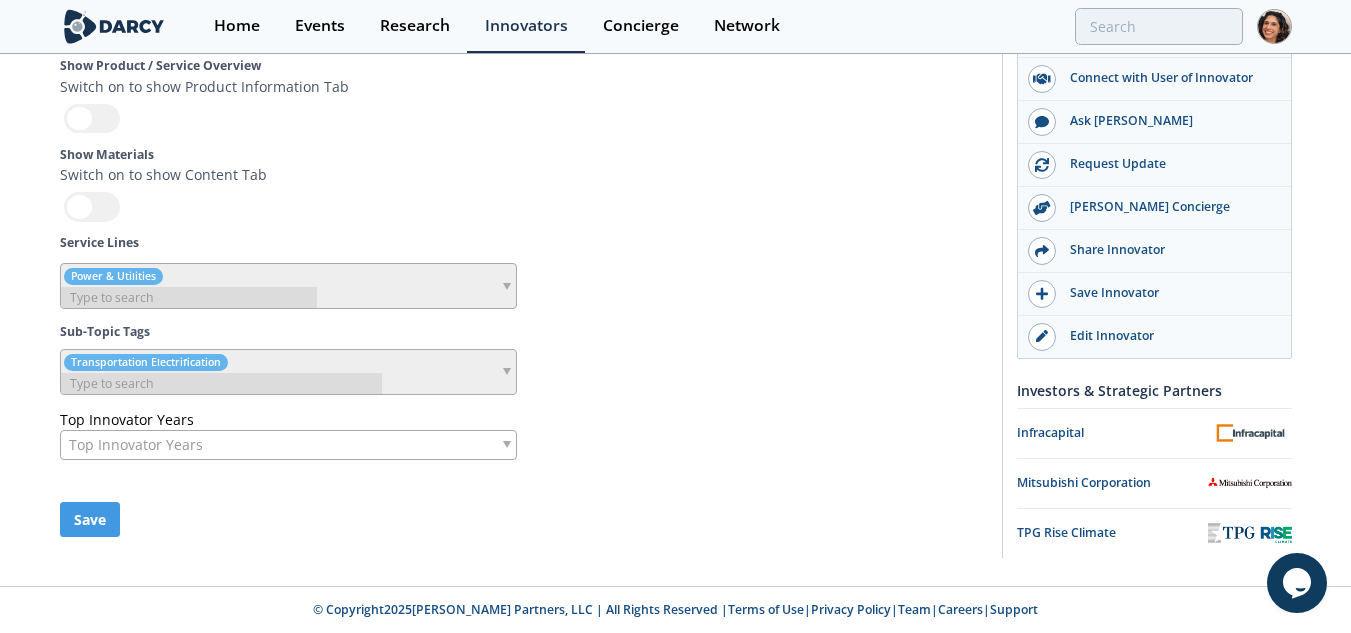type 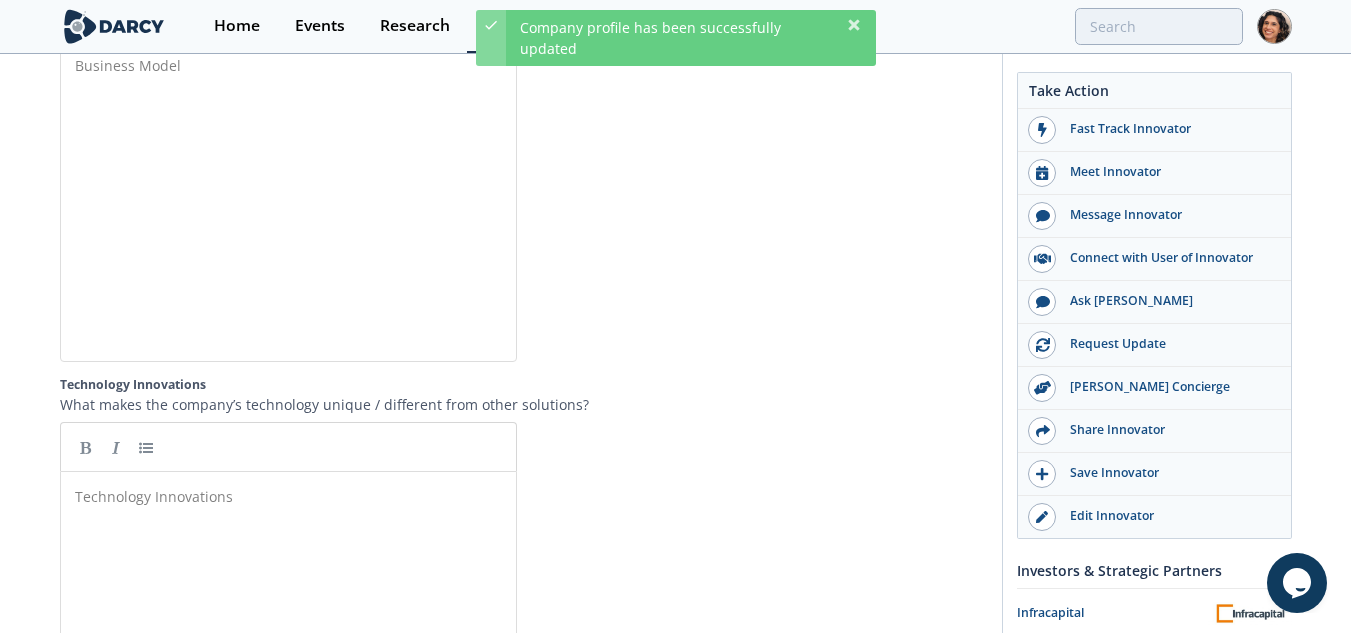 scroll, scrollTop: 0, scrollLeft: 0, axis: both 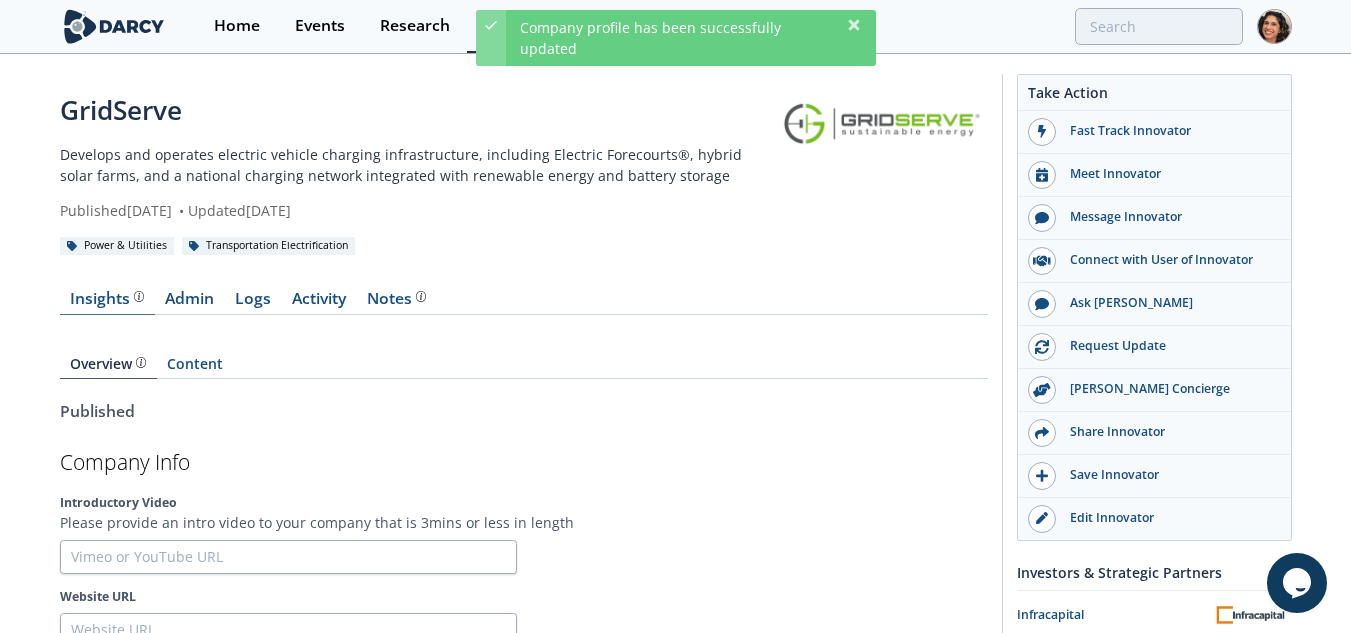 click on "Insights" at bounding box center [107, 299] 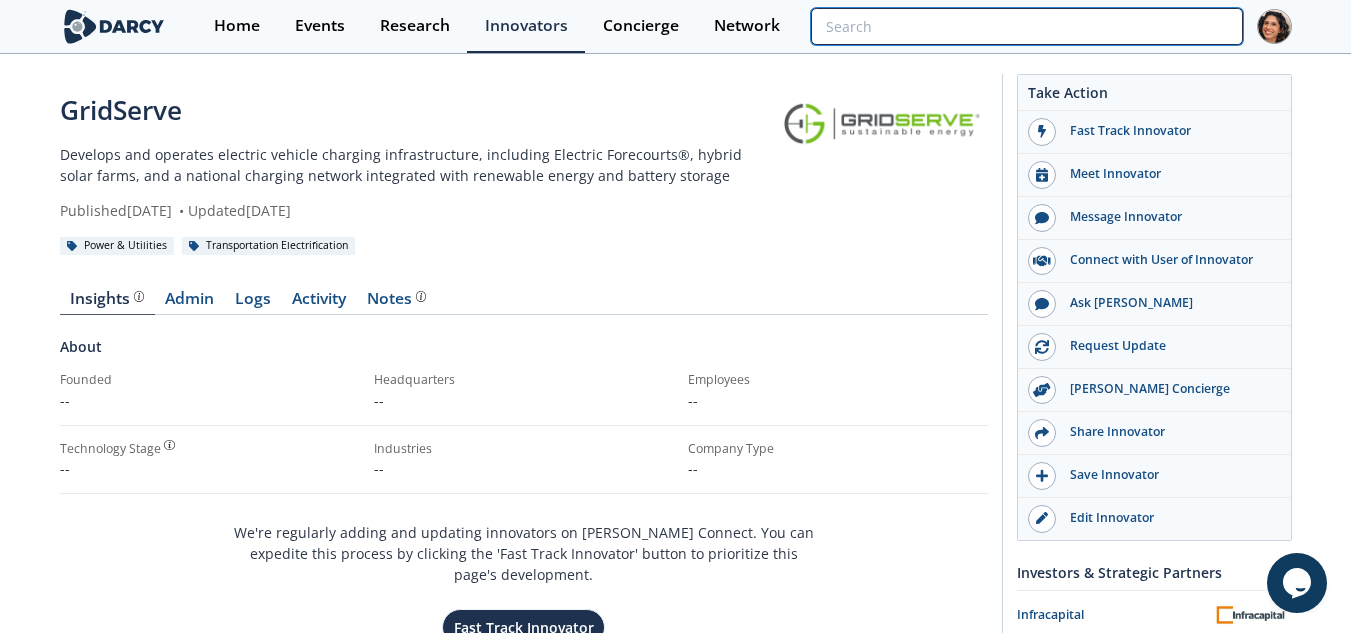 click at bounding box center [1026, 26] 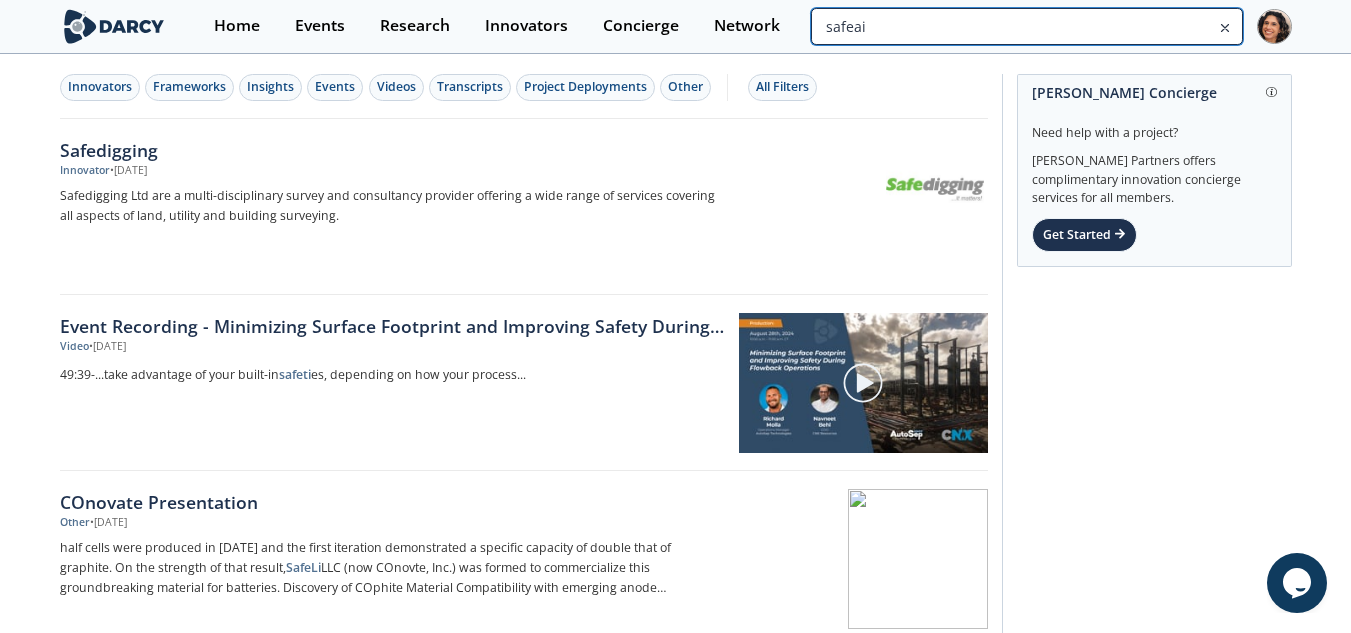 click on "safeai" at bounding box center [1026, 26] 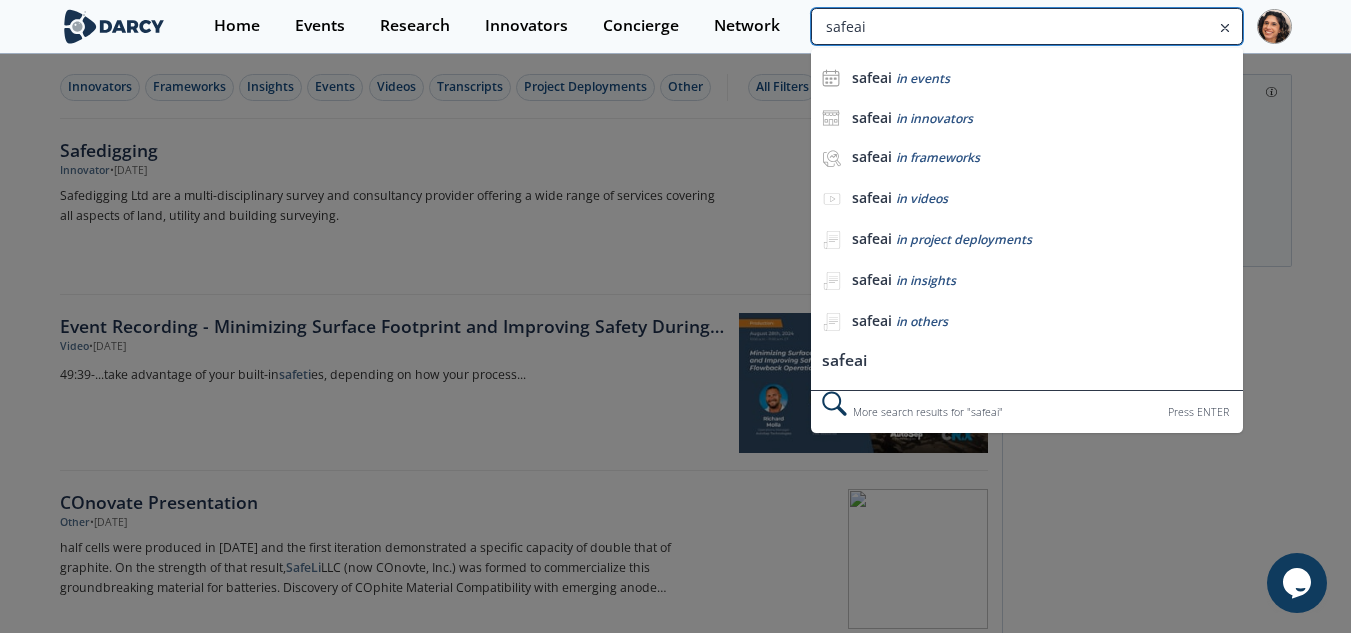click on "safeai" at bounding box center (1026, 26) 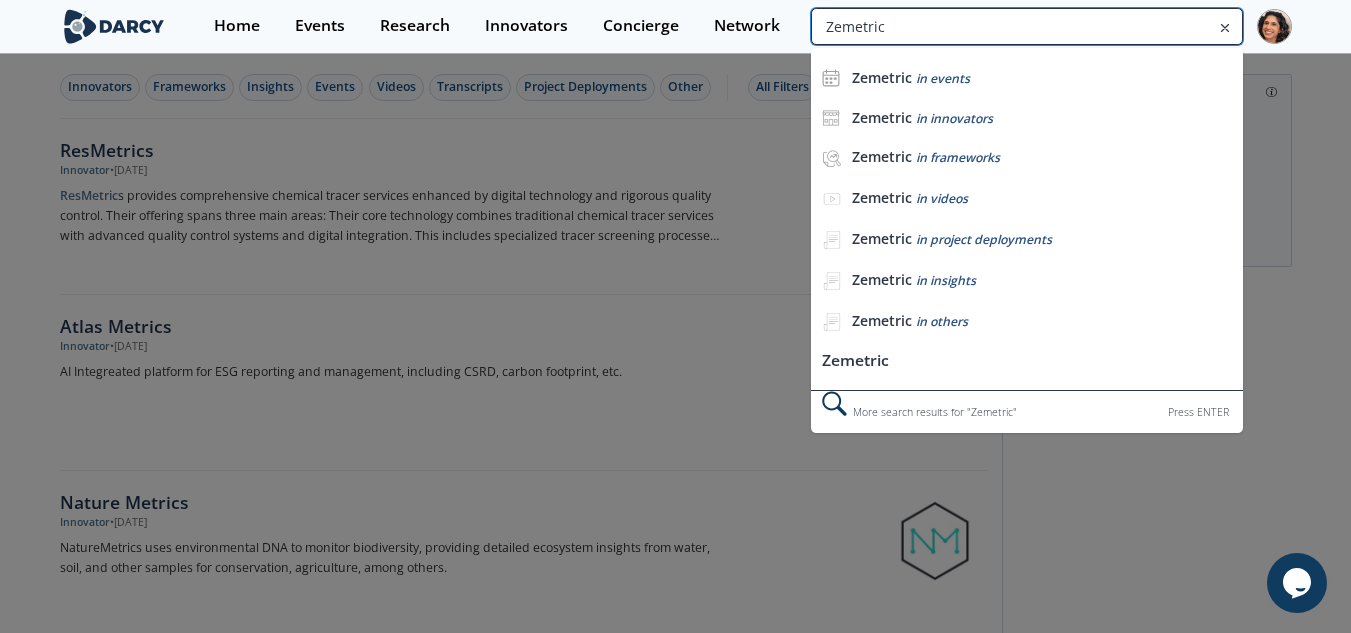 click on "Zemetric" at bounding box center [1026, 26] 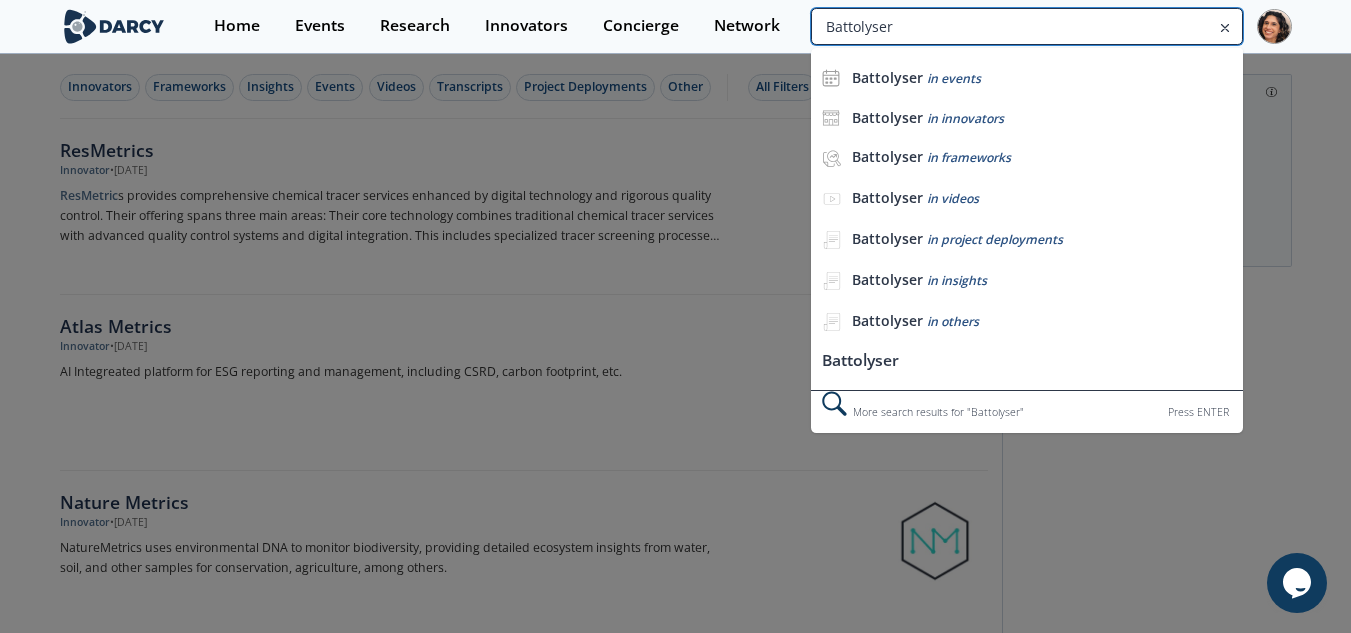 type on "Battolyser" 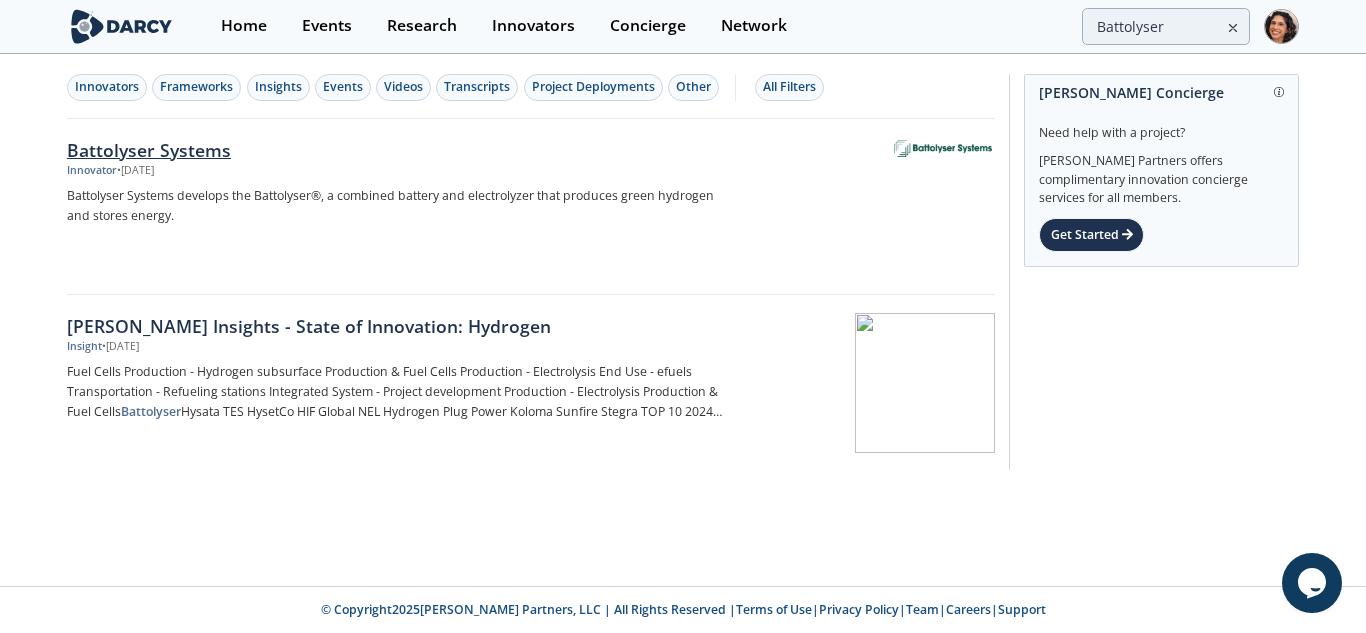 click on "Innovator
•  Sep 19, 2024" at bounding box center [398, 171] 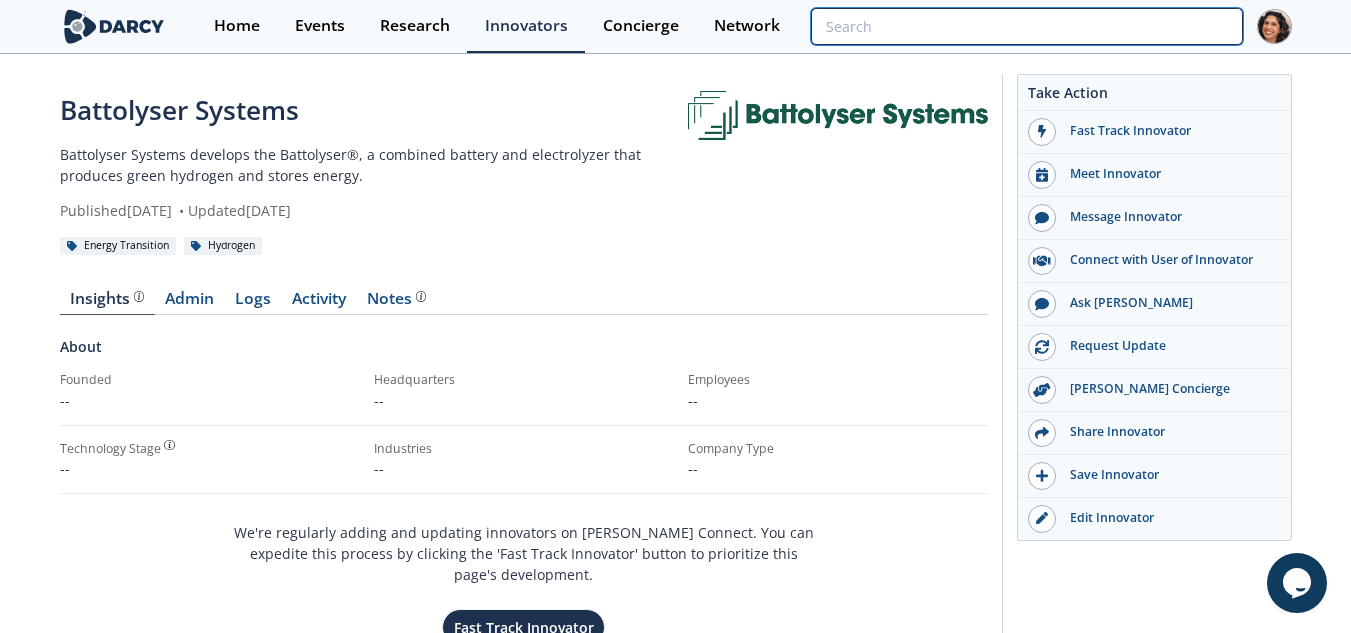 click at bounding box center [1026, 26] 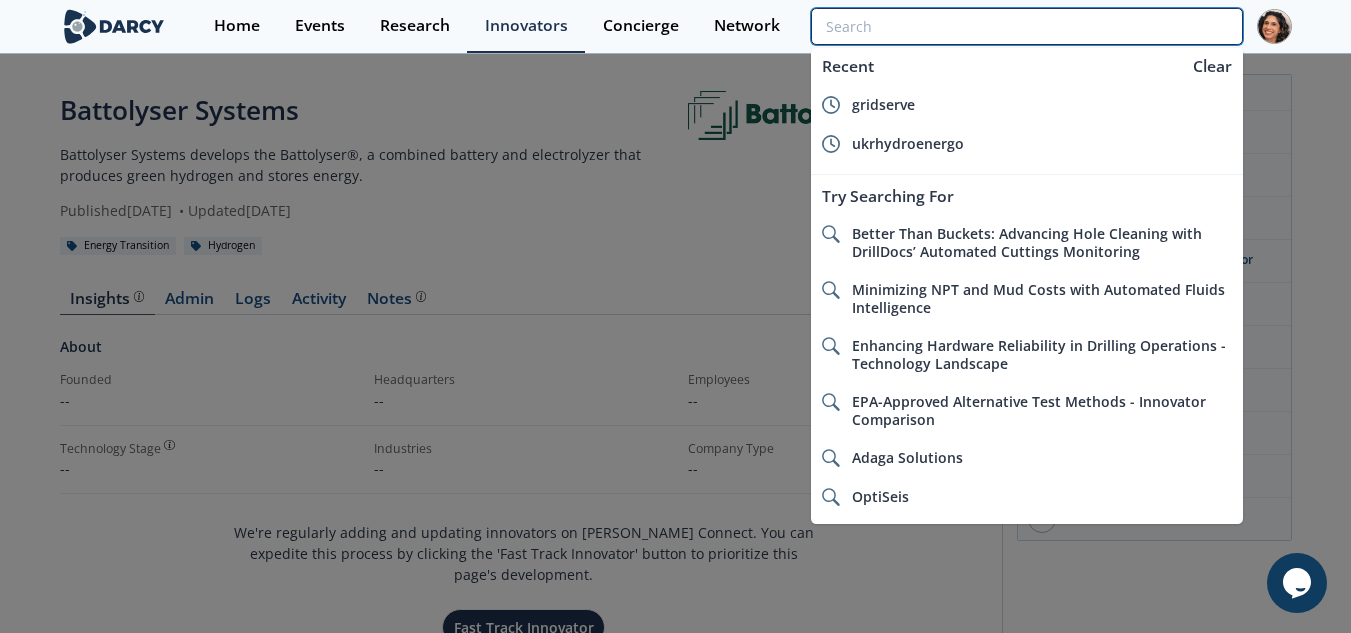 paste on "VDLGroep" 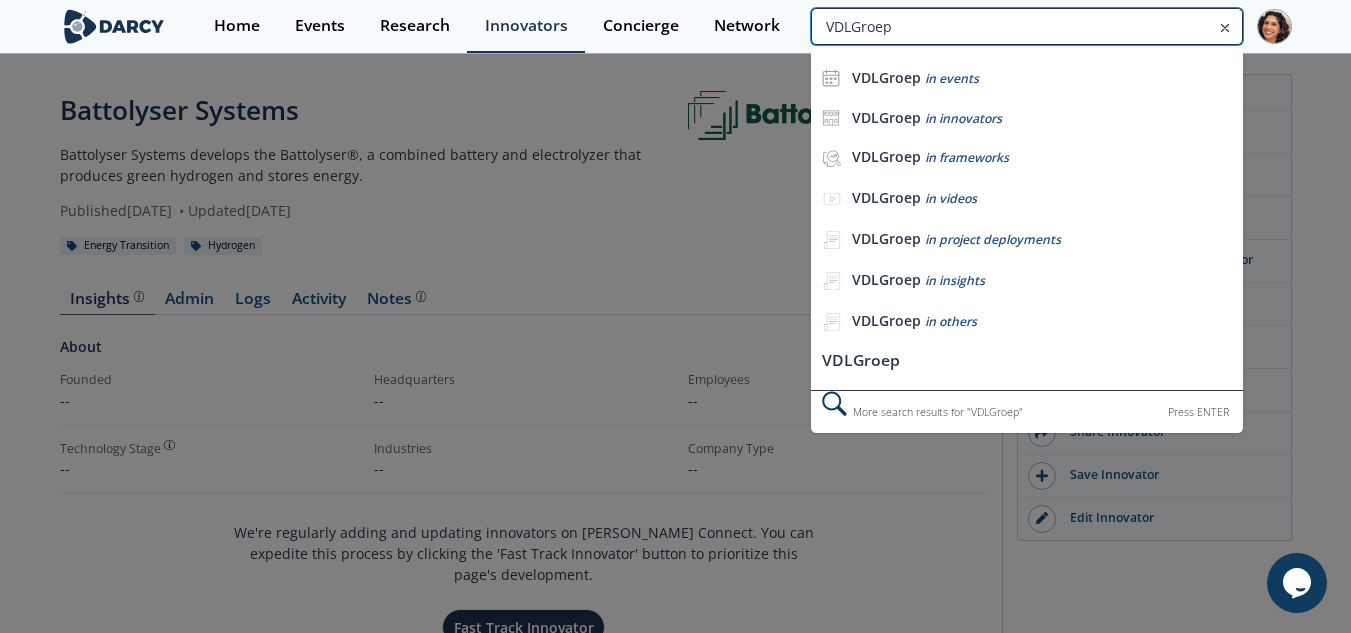 type on "VDLGroep" 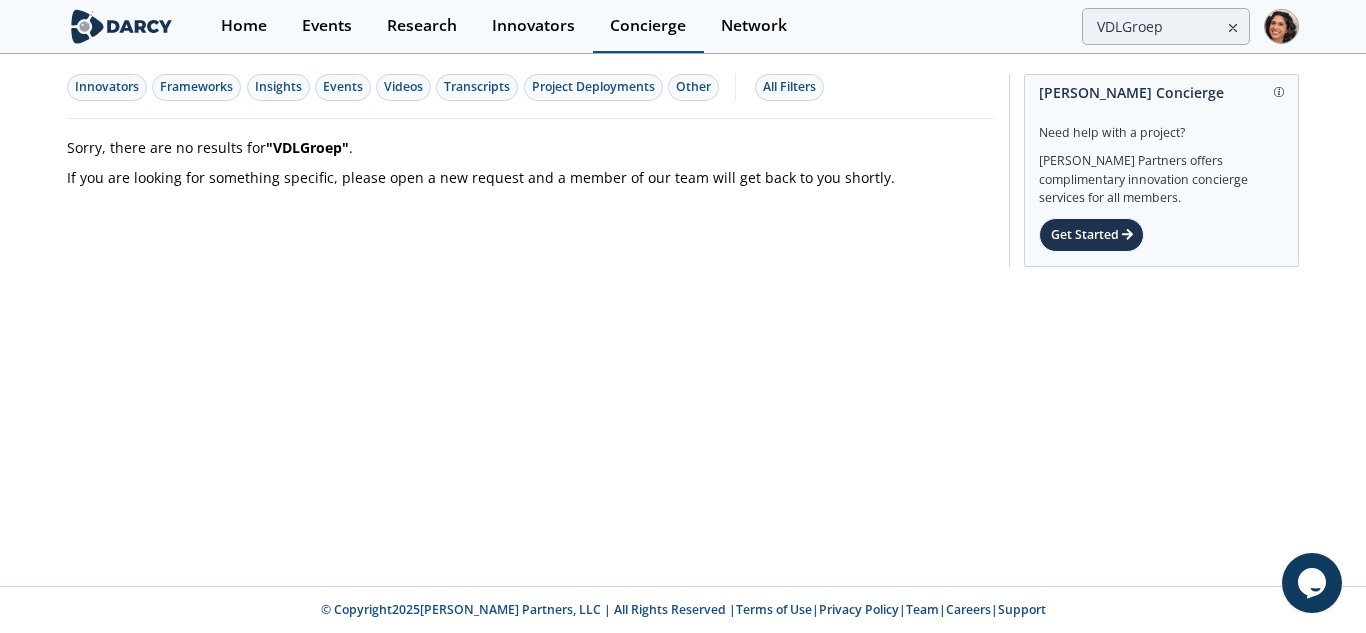 type 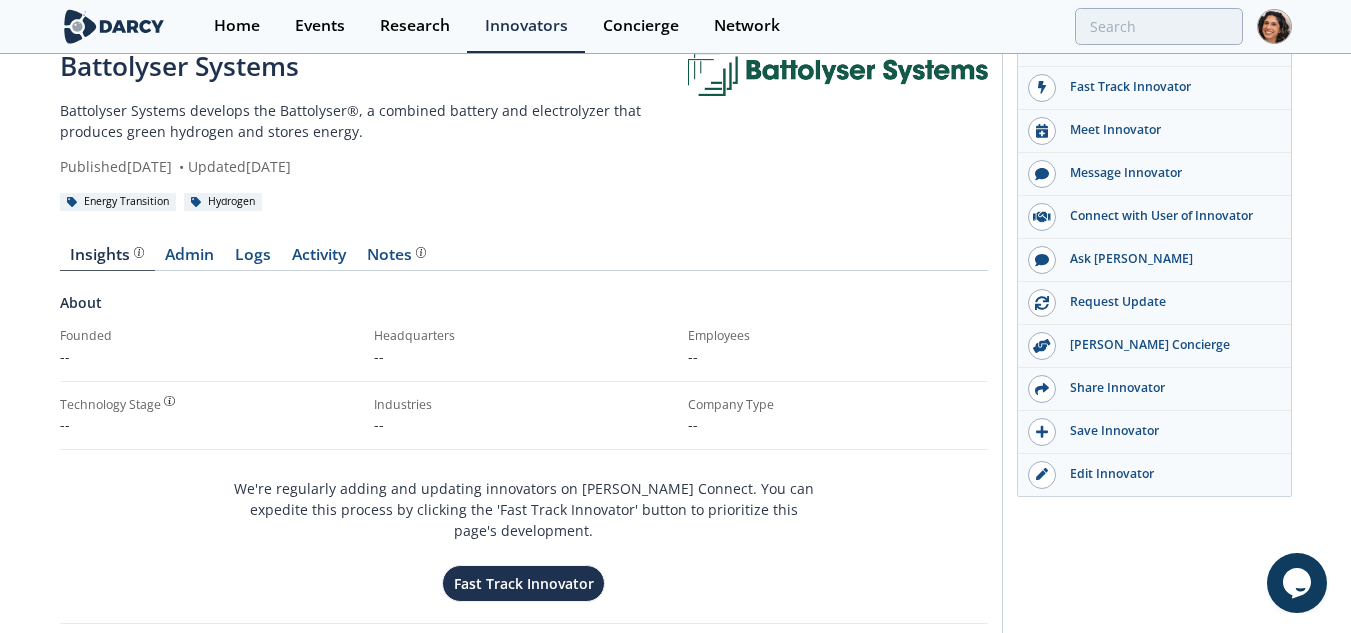 scroll, scrollTop: 0, scrollLeft: 0, axis: both 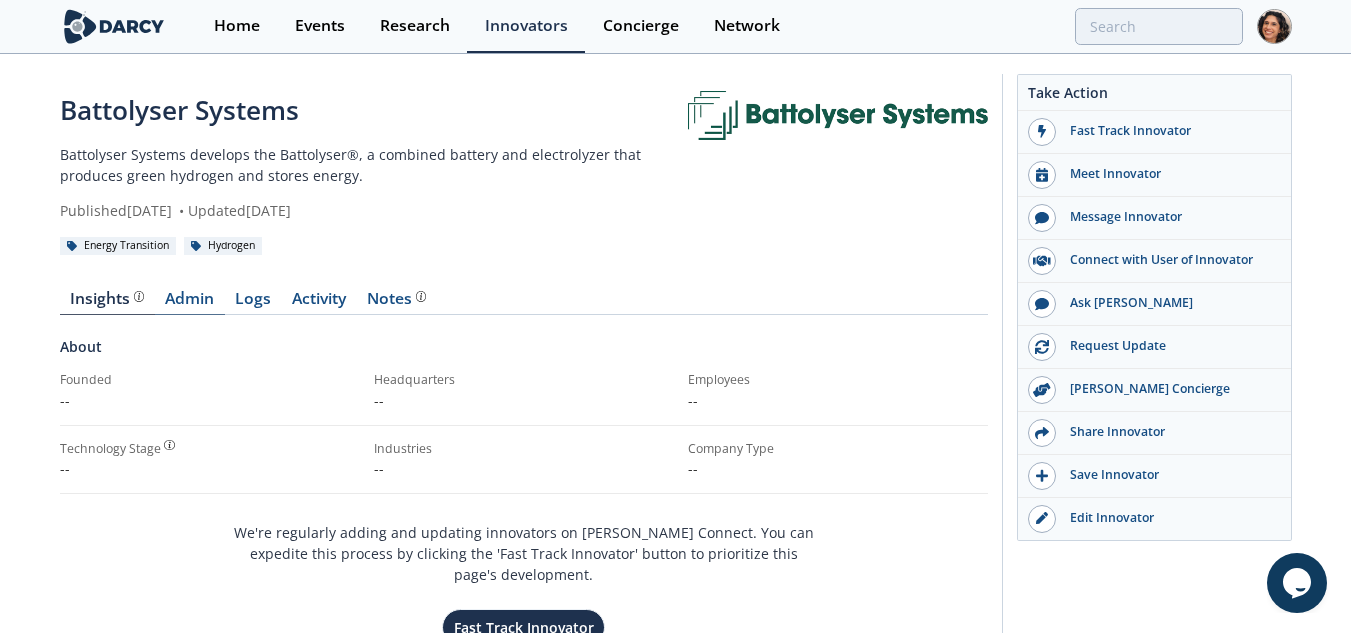 click on "Admin" at bounding box center (190, 303) 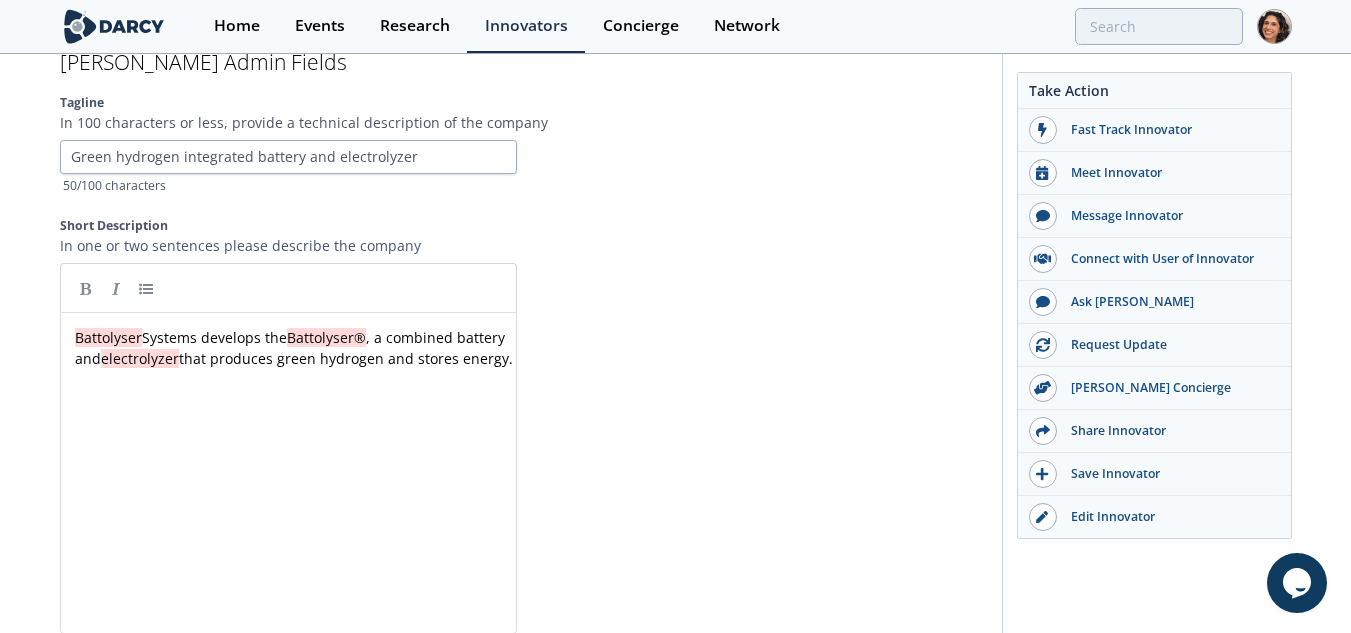 scroll, scrollTop: 4218, scrollLeft: 0, axis: vertical 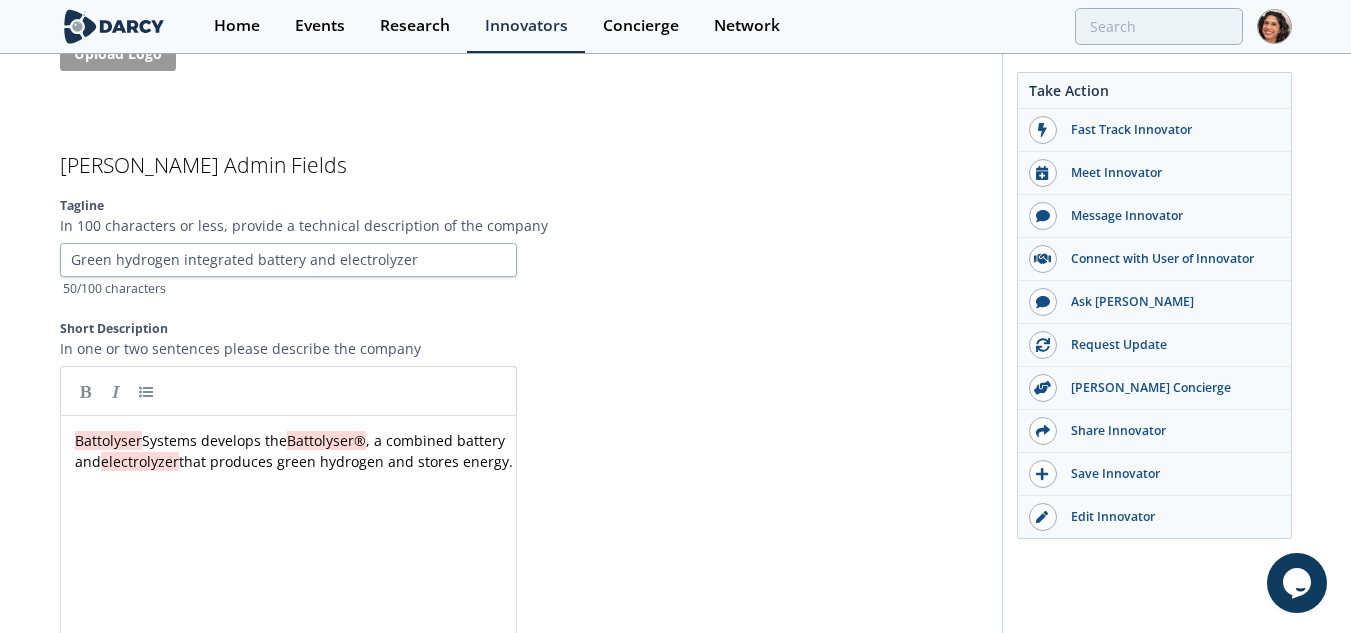 click on "Battolyser  Systems develops the  Battolyser® , a combined battery and  electrolyzer  that produces green hydrogen and stores energy." at bounding box center [296, 451] 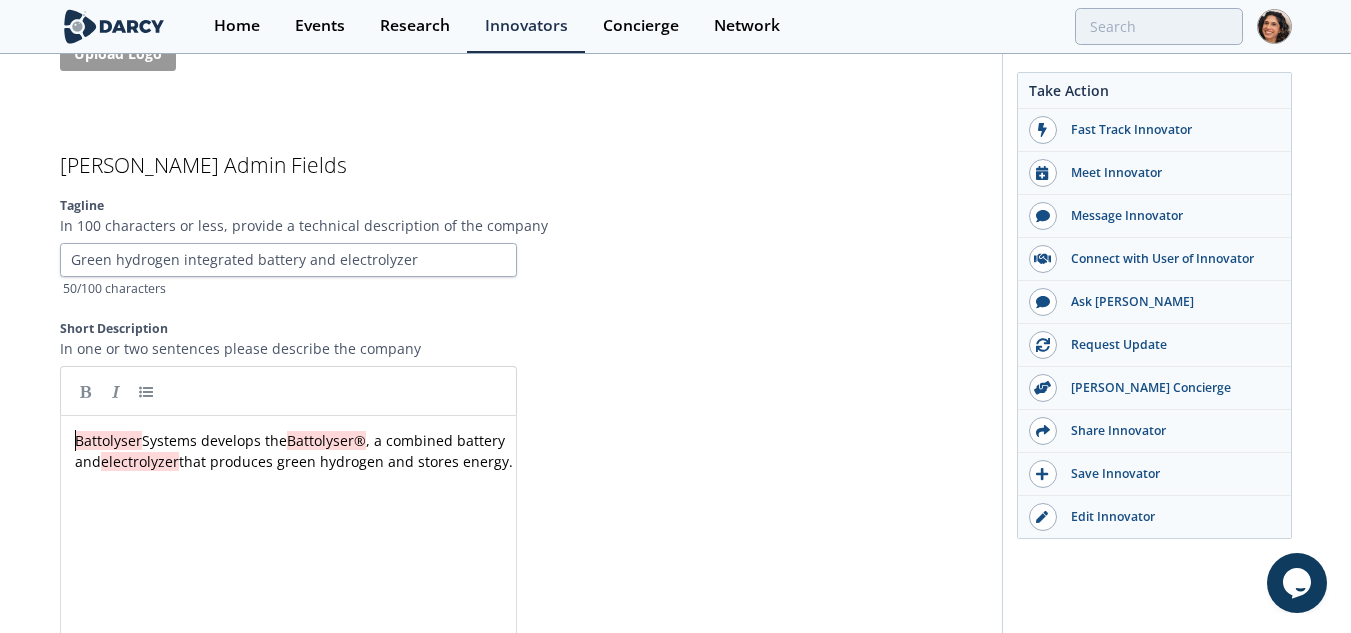 scroll, scrollTop: 1, scrollLeft: 0, axis: vertical 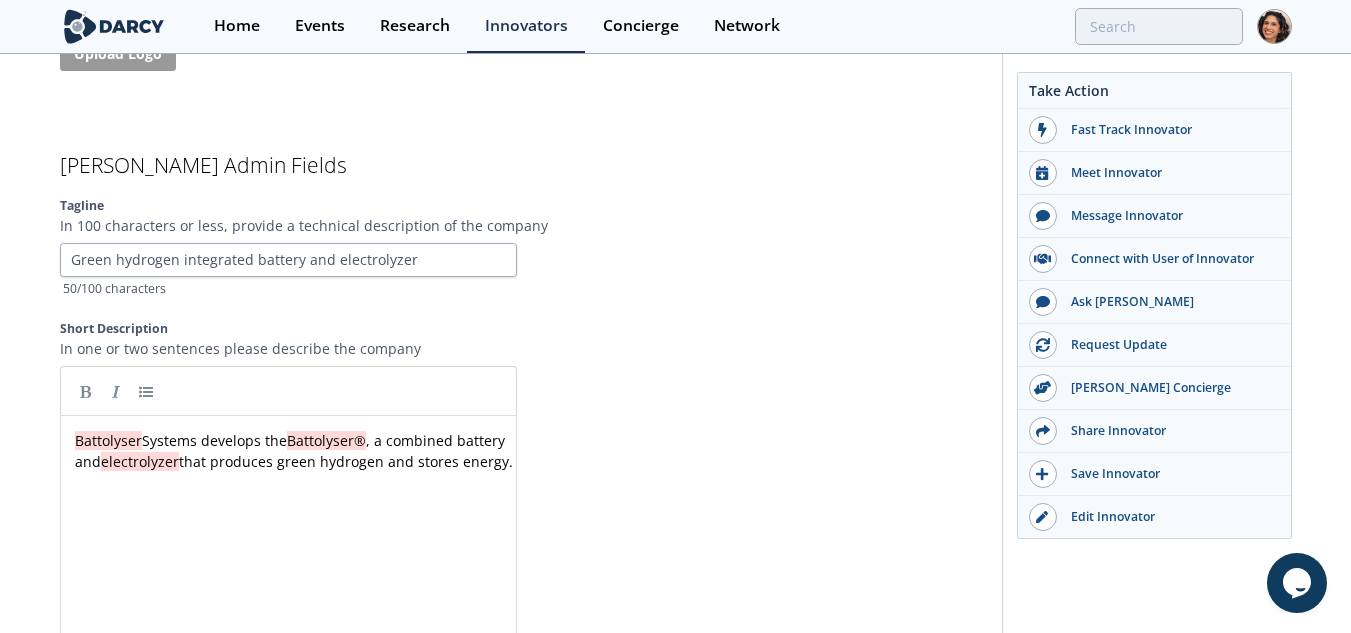 type 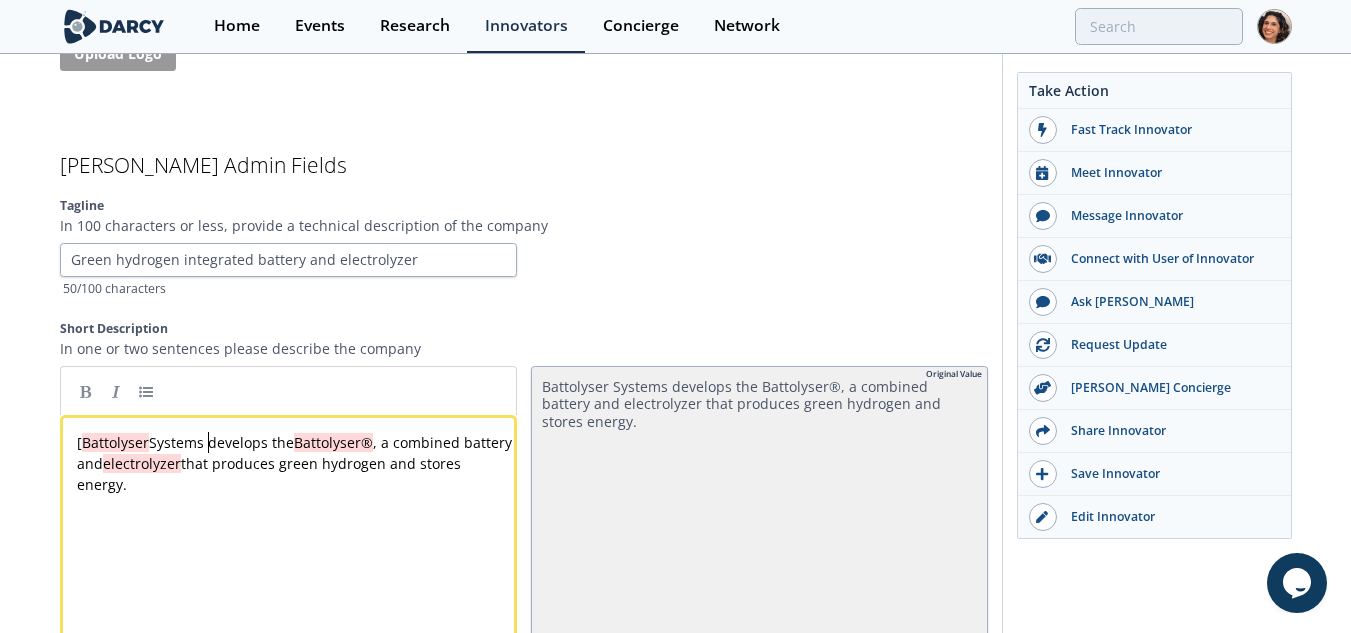 click on "xxxxxxxxxx   [ Battolyser  Systems develops the  Battolyser® , a combined battery and  electrolyzer  that produces green hydrogen and stores energy." at bounding box center (296, 463) 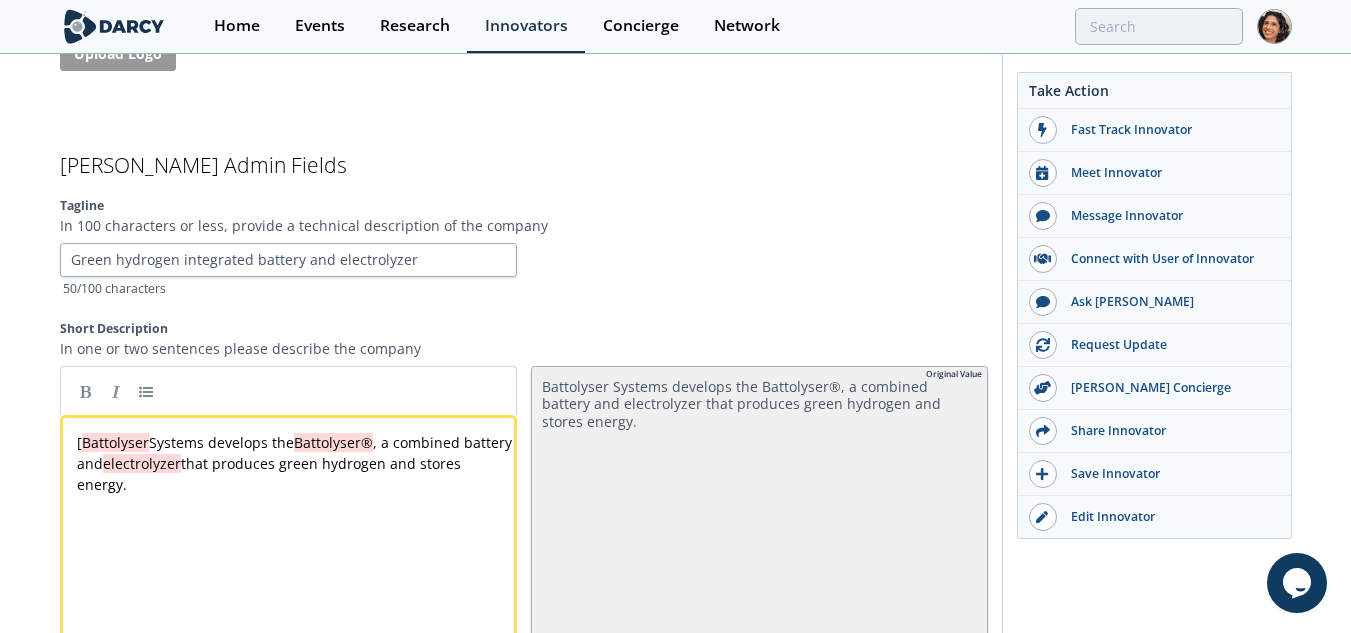 type 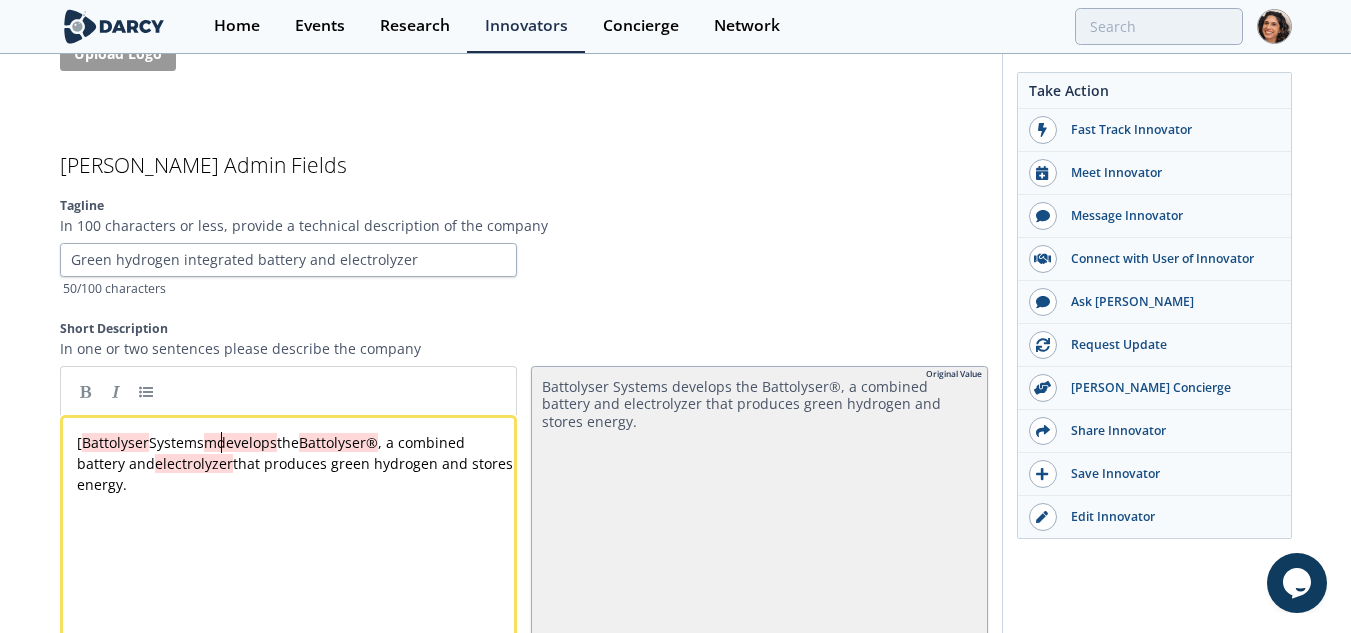 type 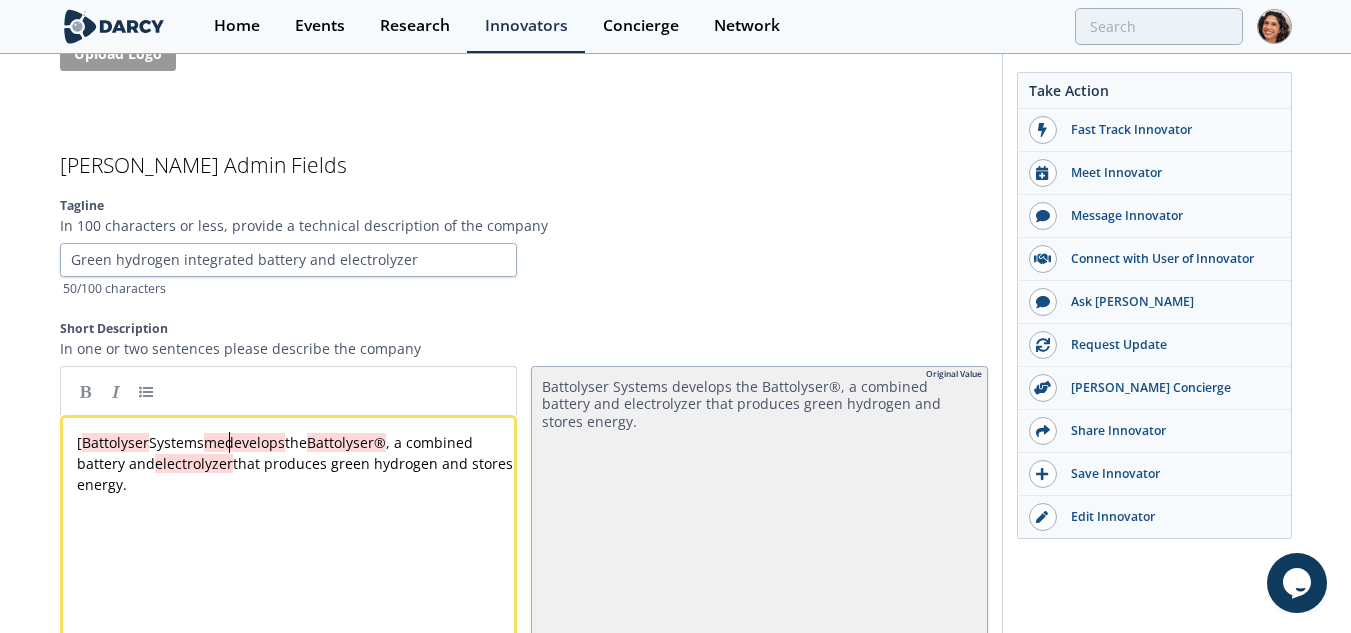 type 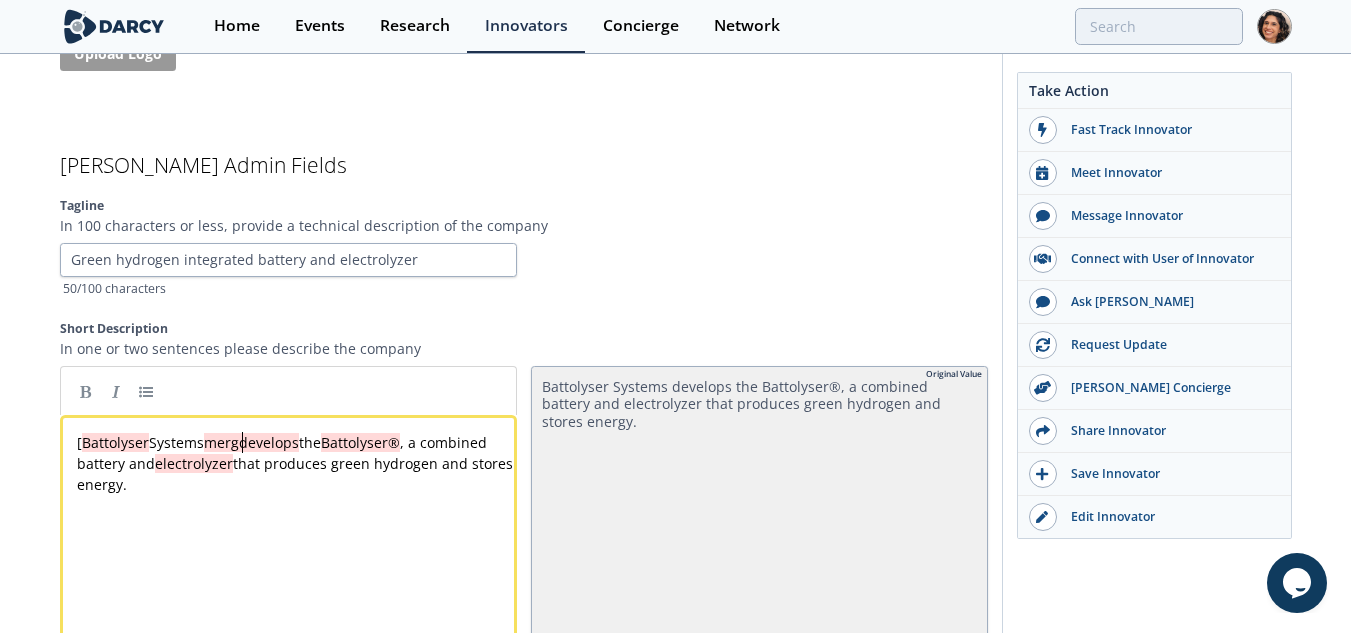 type 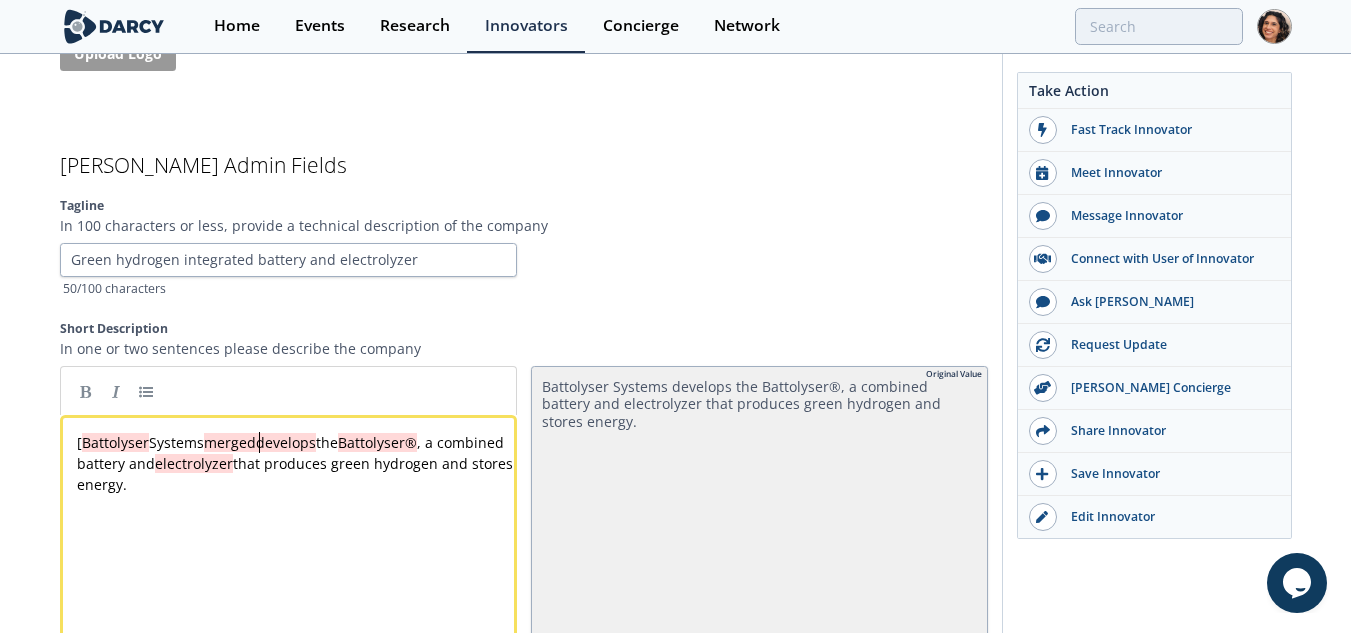 type 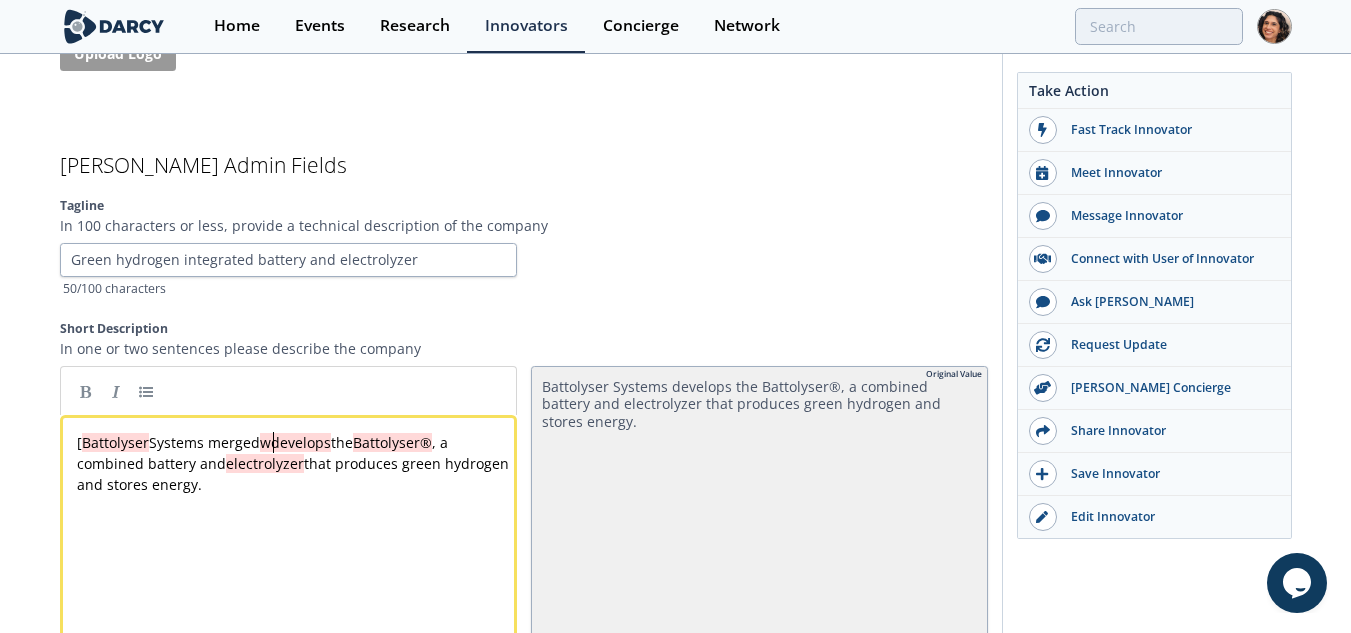 type 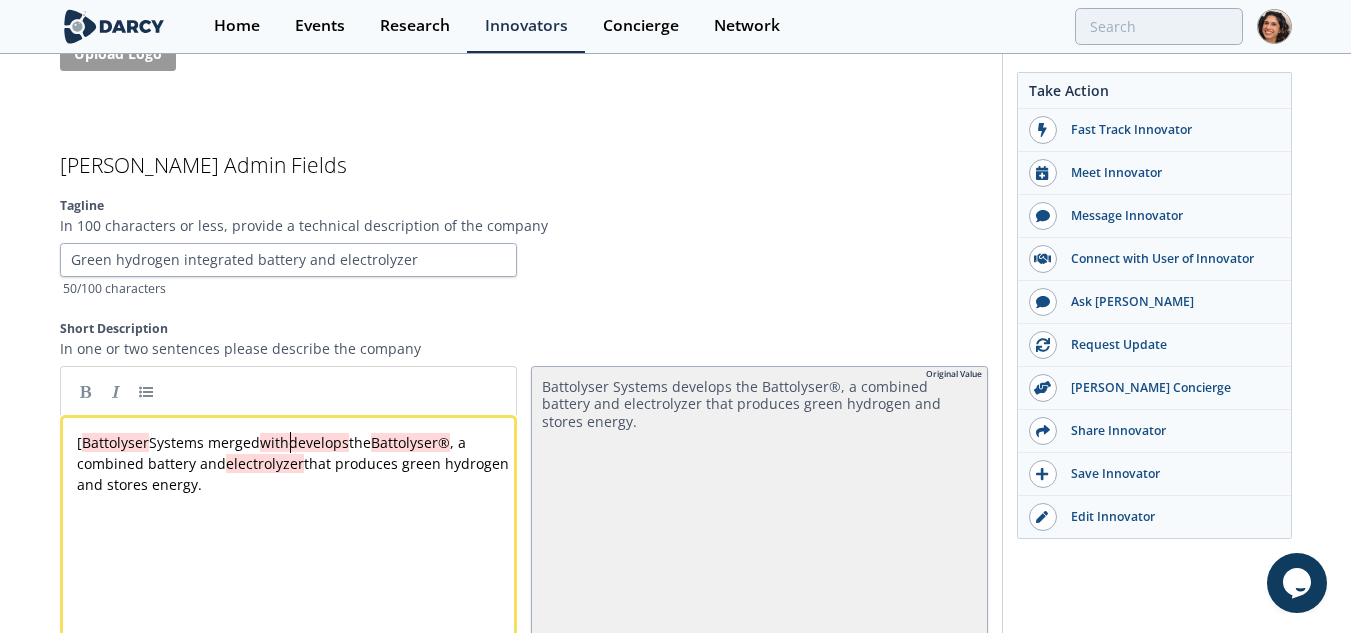 type 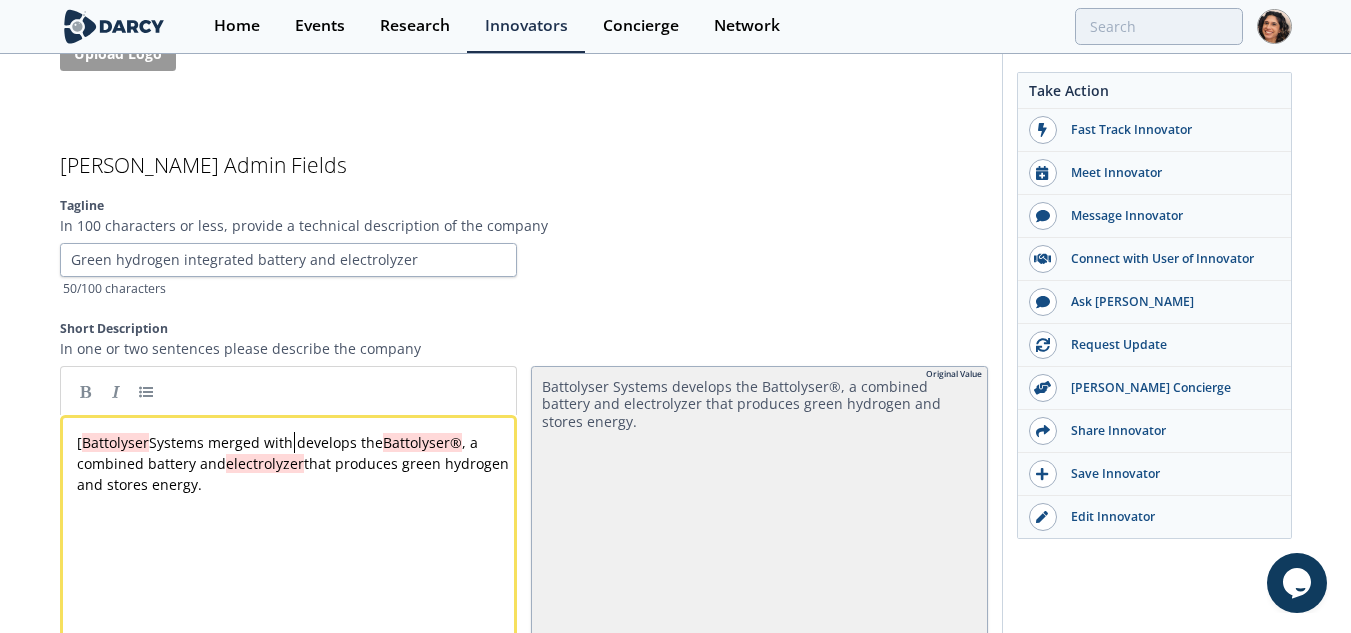 paste 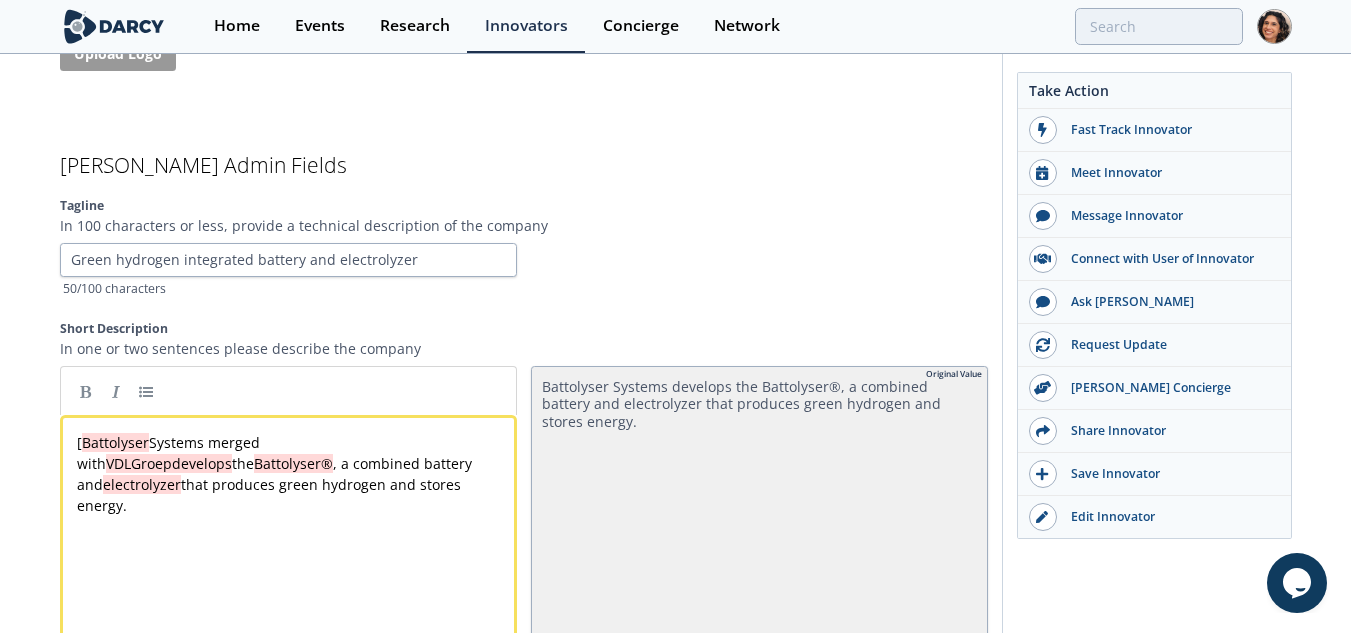 type 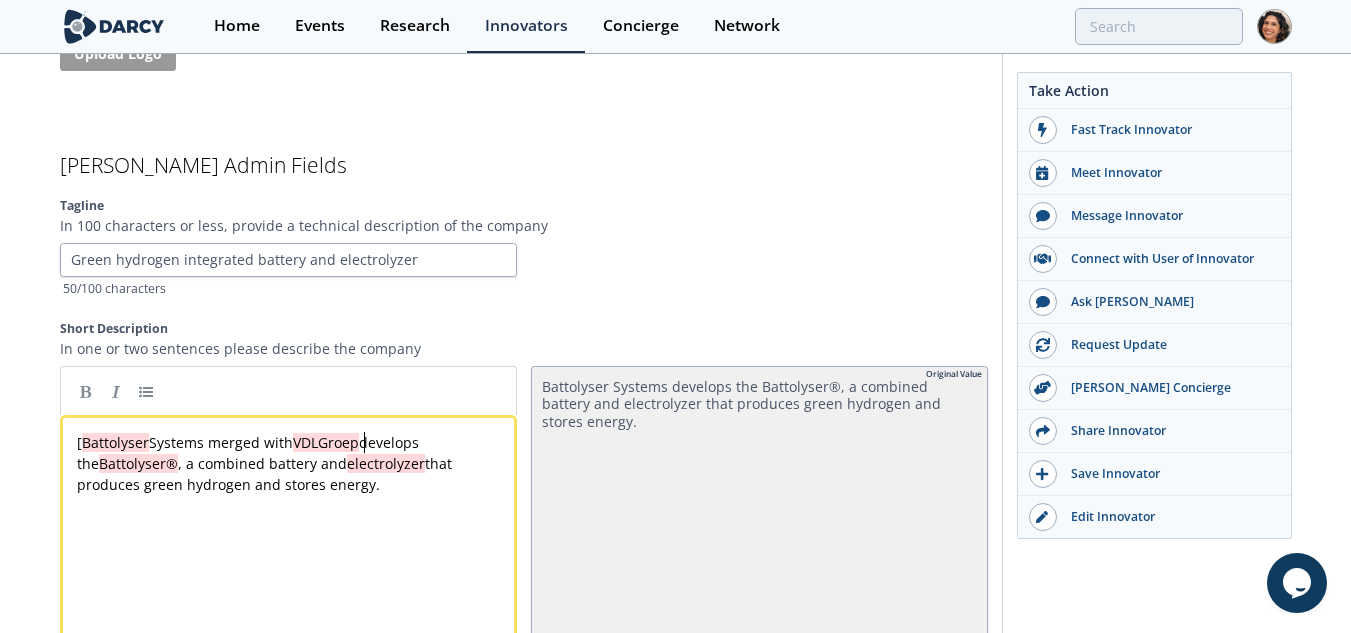 type 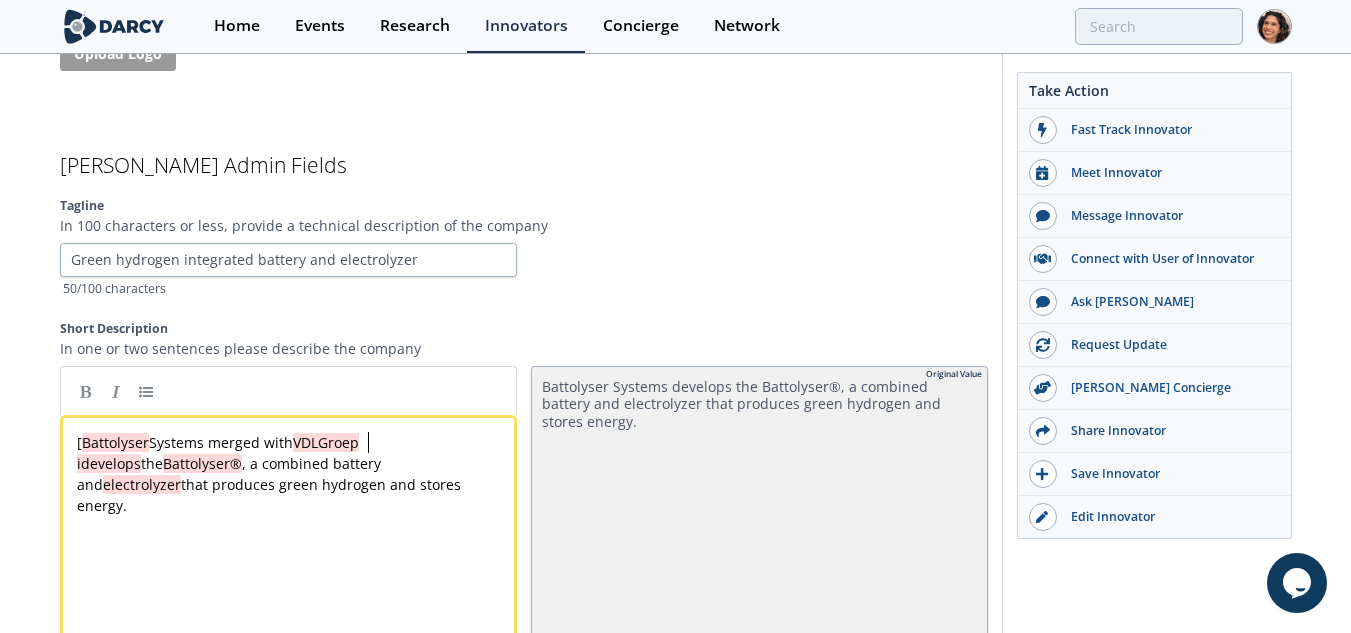 type 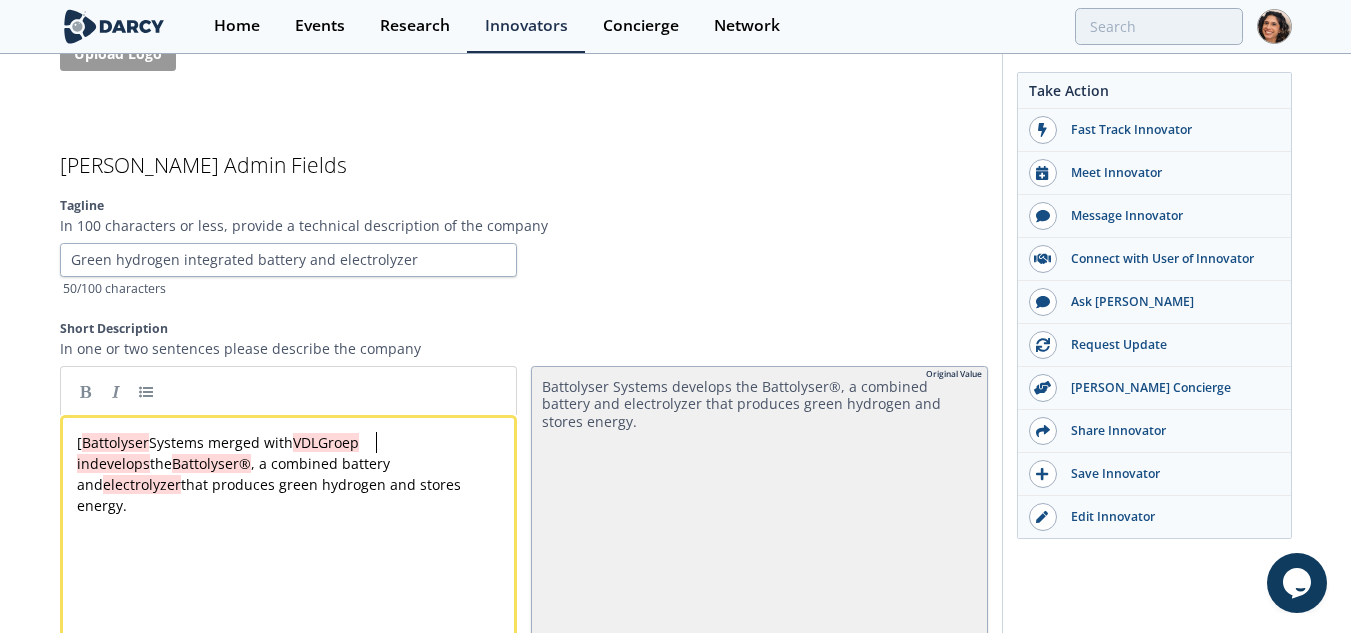 type 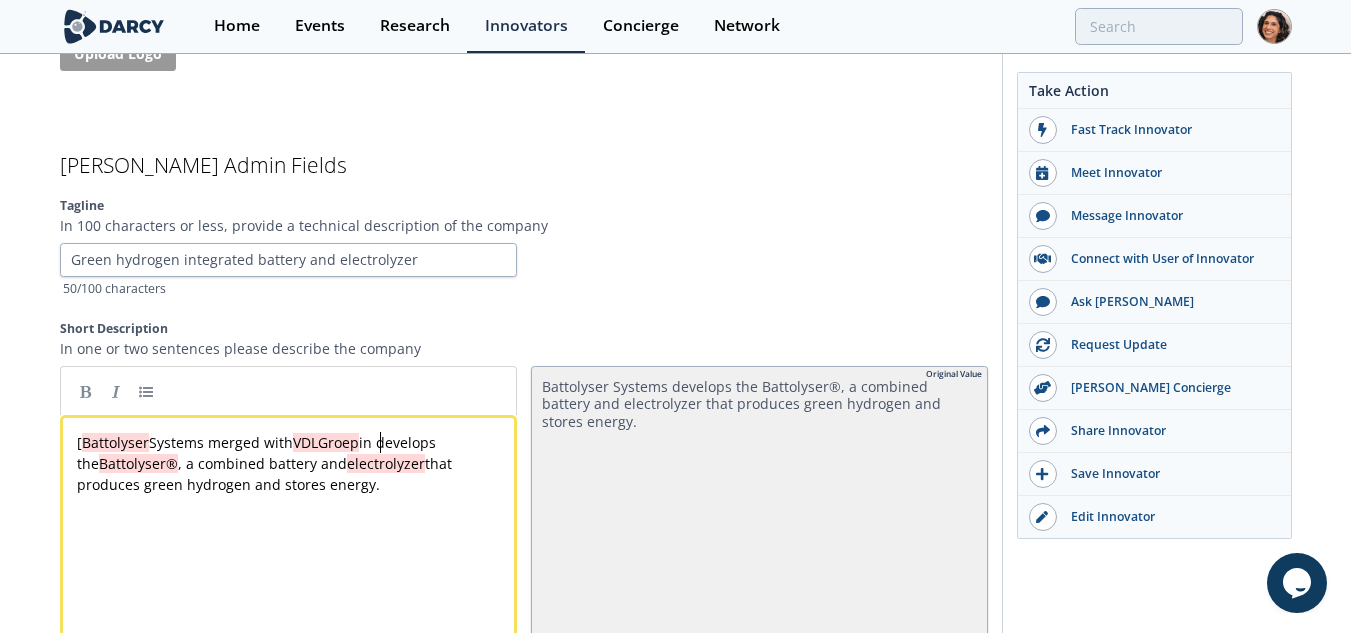 type 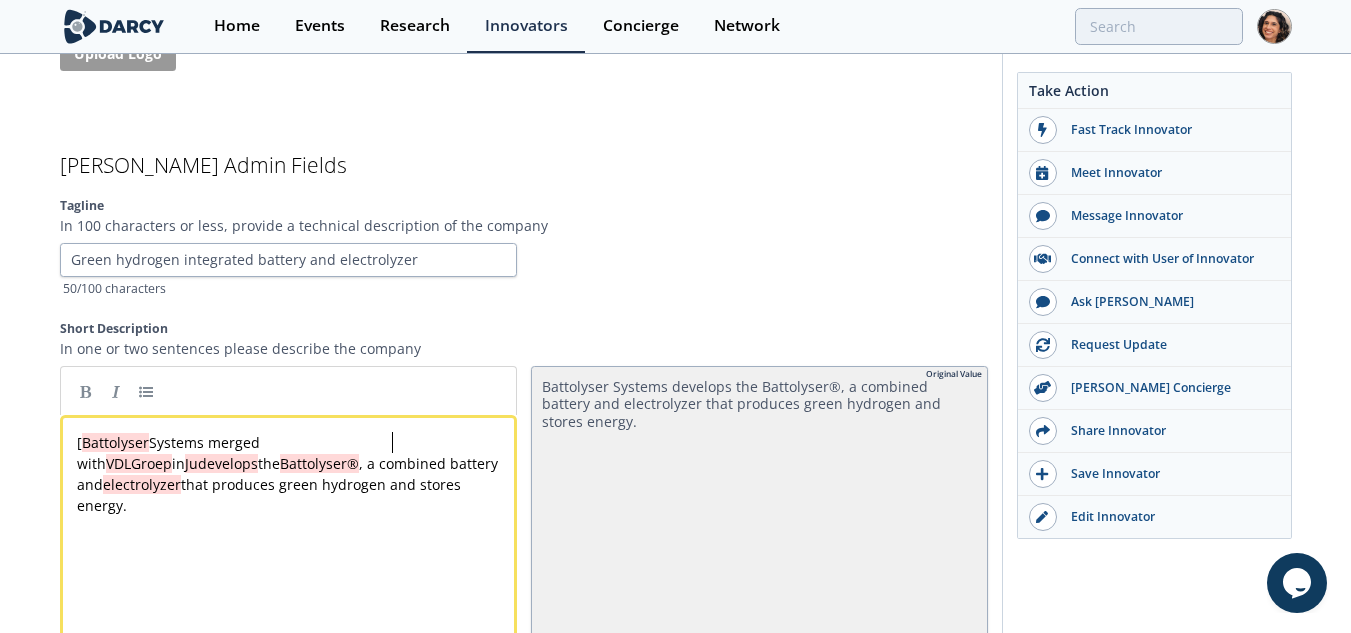 type 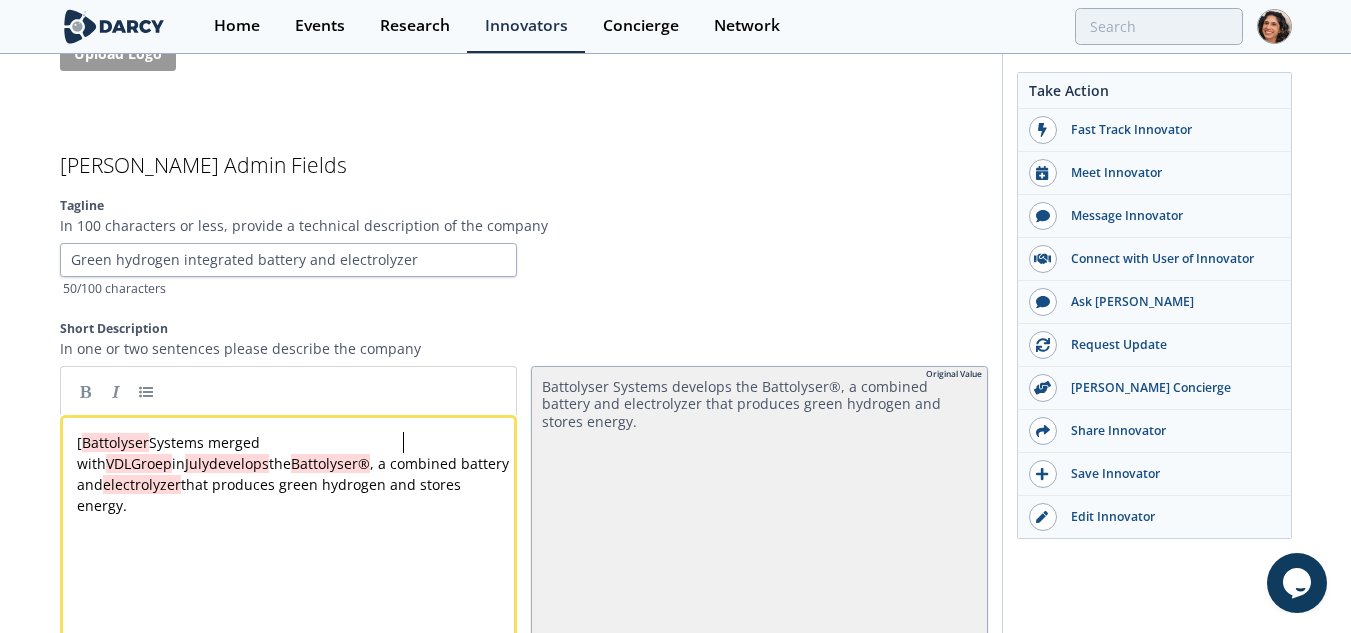 type 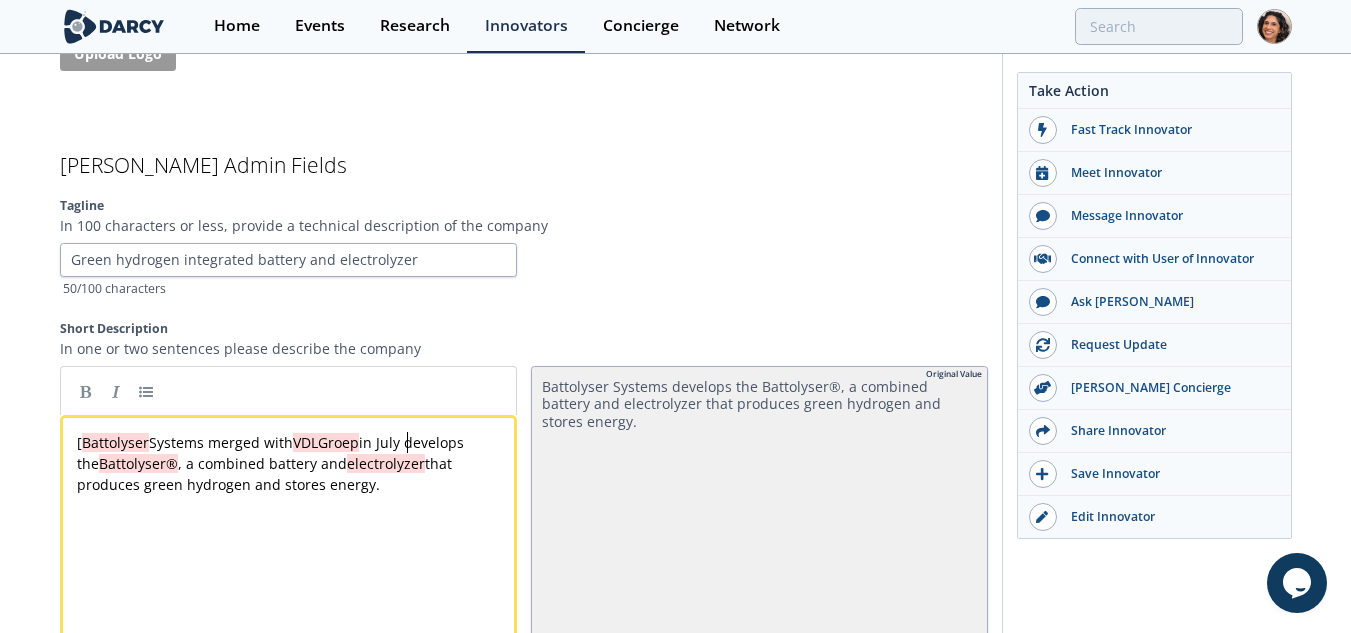type 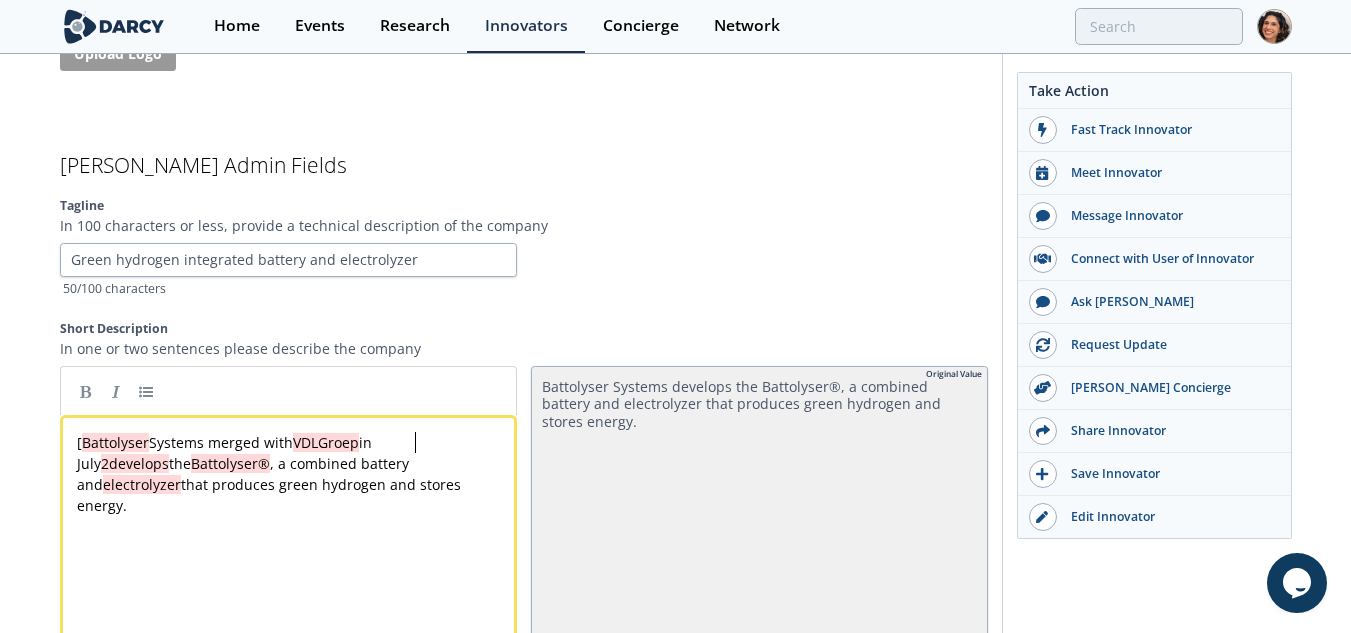 type 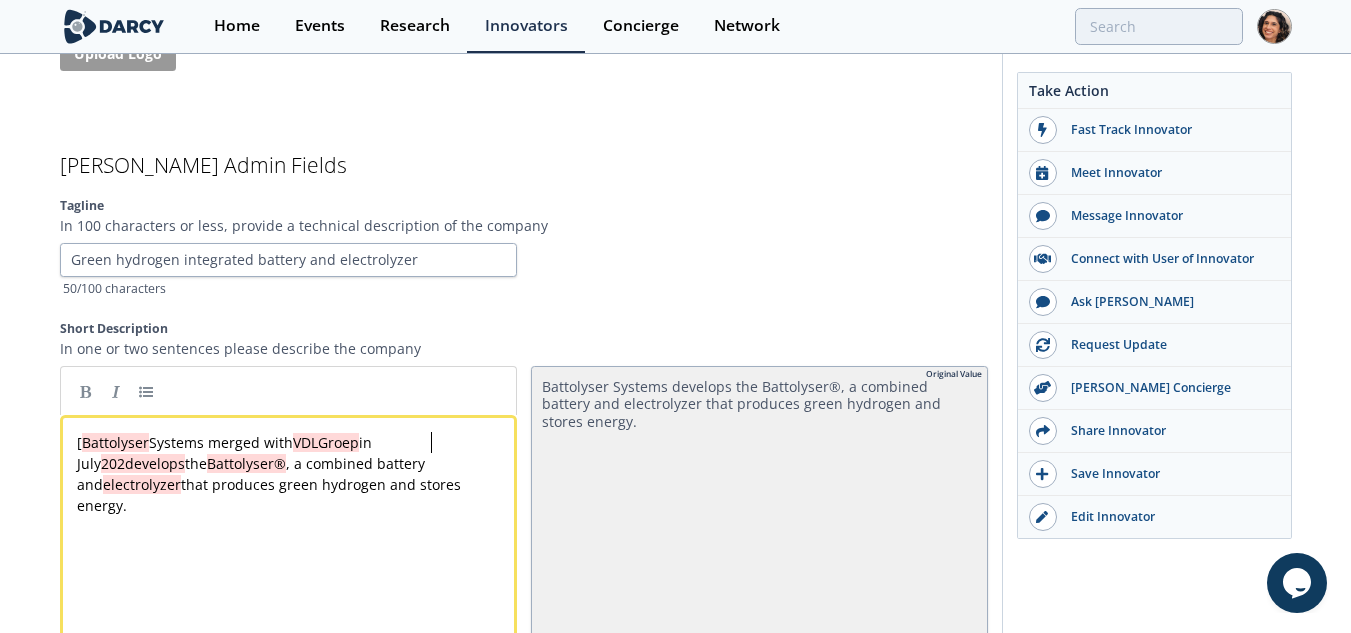 type 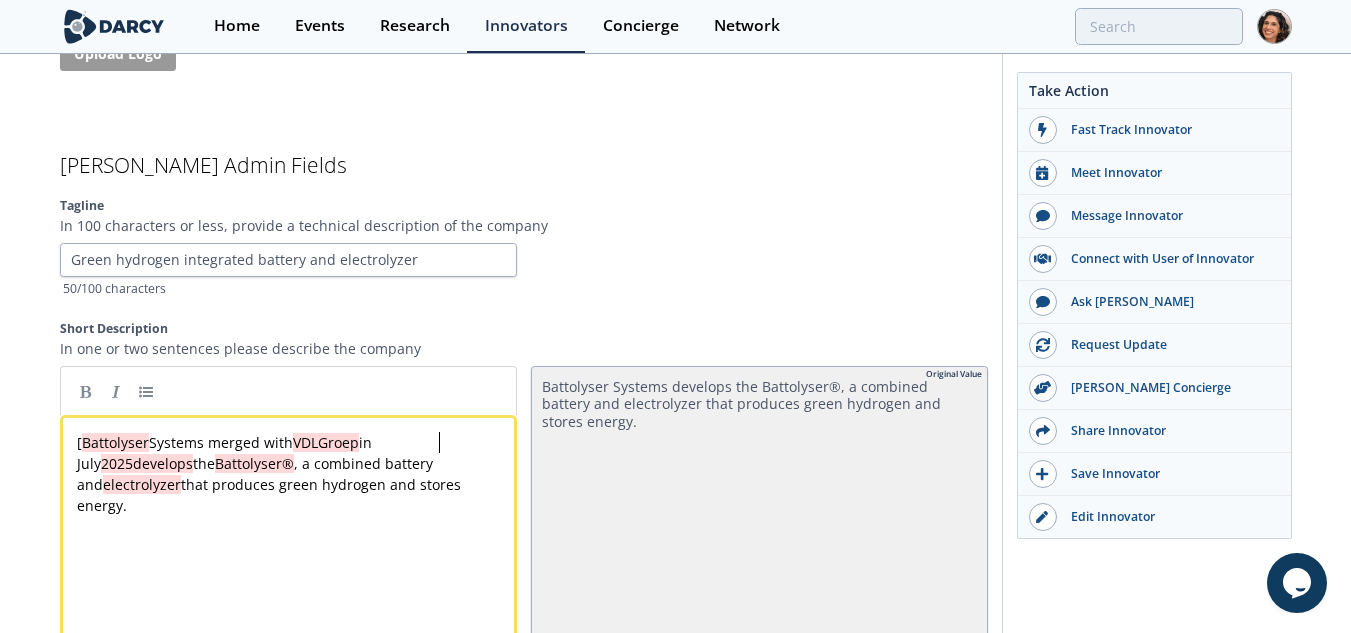 type 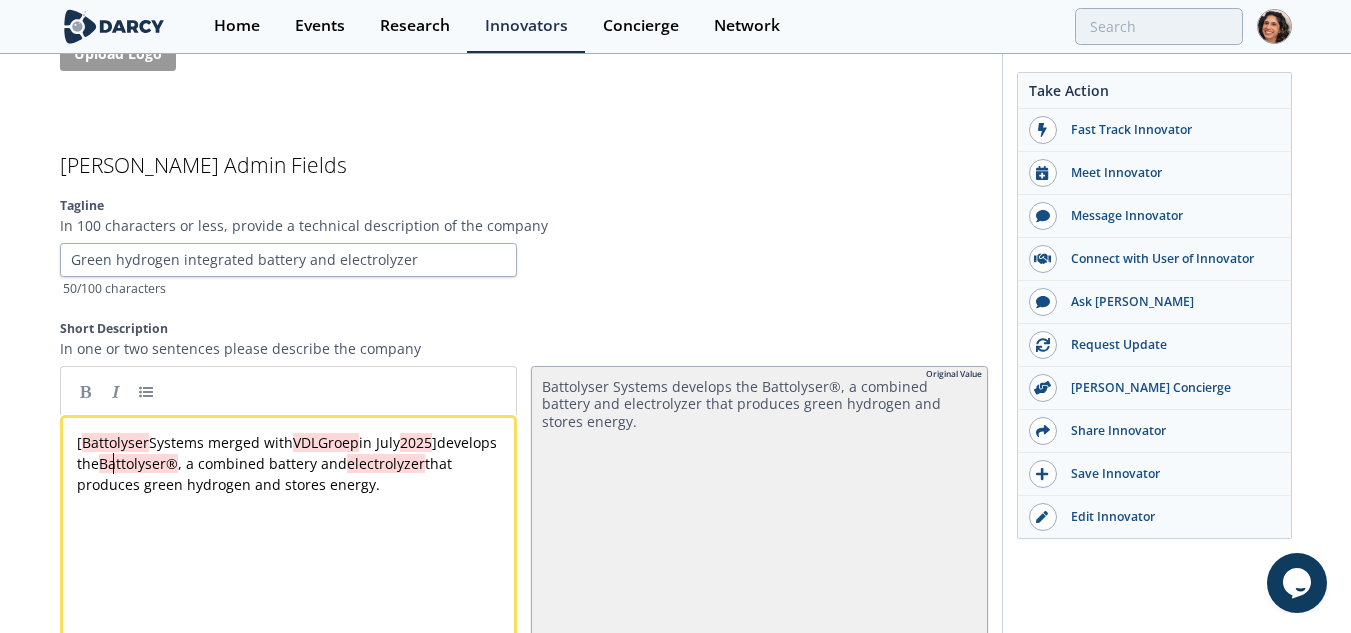type 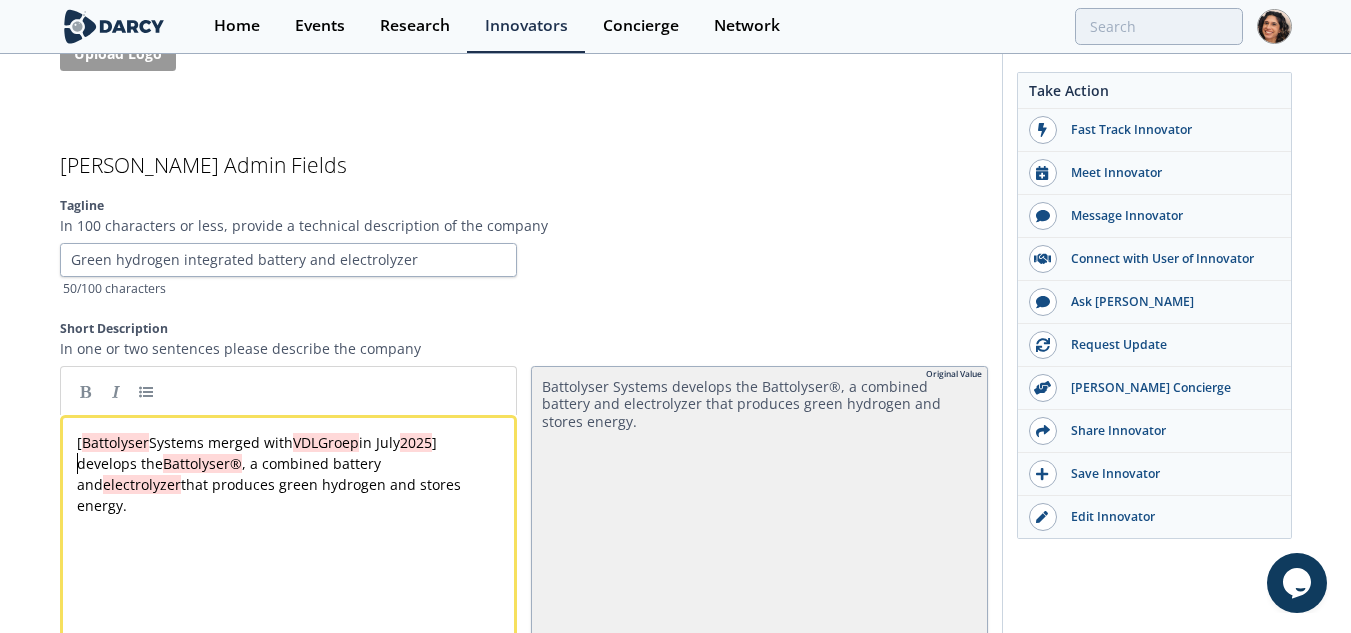 click on "xxxxxxxxxx   [ Battolyser  Systems merged with  VDLGroep  in July  2025 ] develops the  Battolyser® , a combined battery and  electrolyzer  that produces green hydrogen and stores energy." at bounding box center (296, 474) 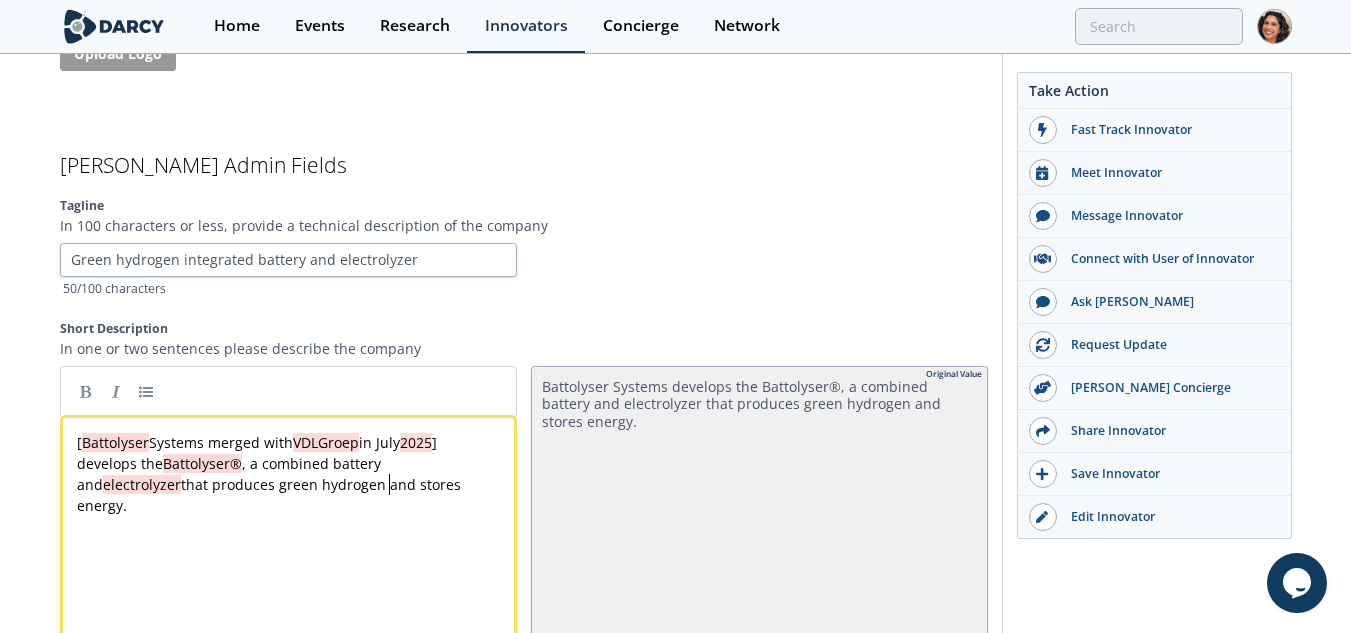 click on "develops the  Battolyser® , a combined battery and  electrolyzer  that produces green hydrogen and stores energy." at bounding box center (296, 484) 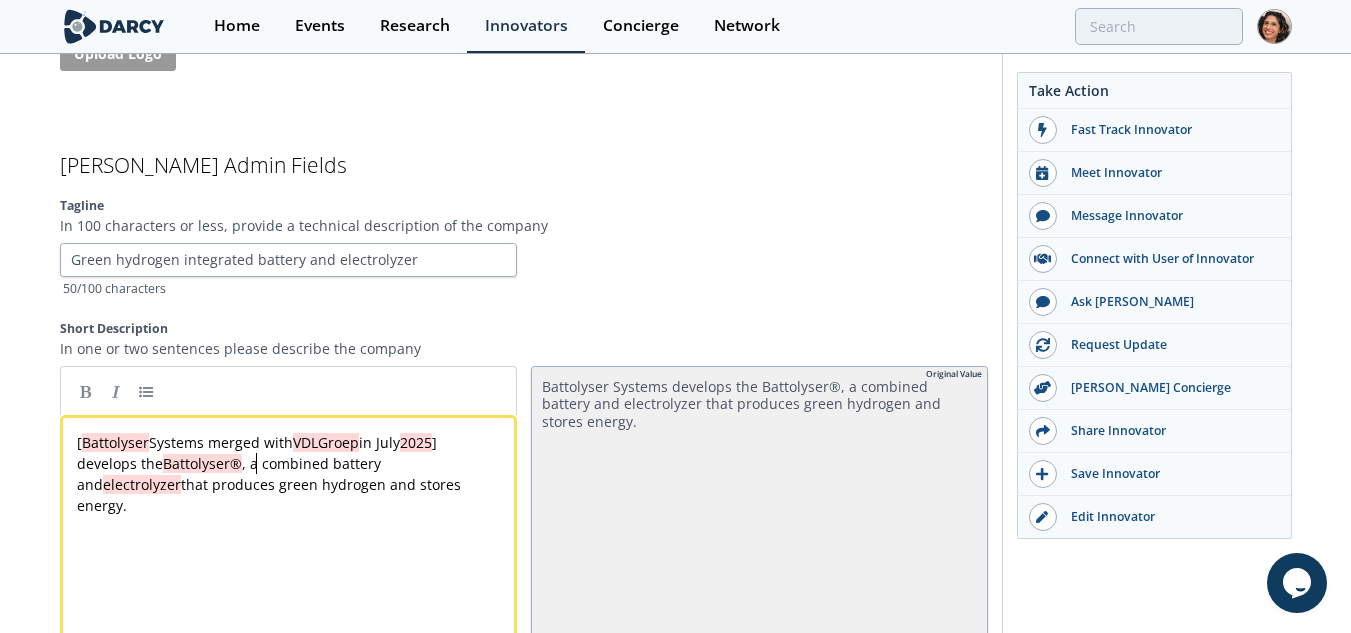 type on "develops the Battolyser®, a" 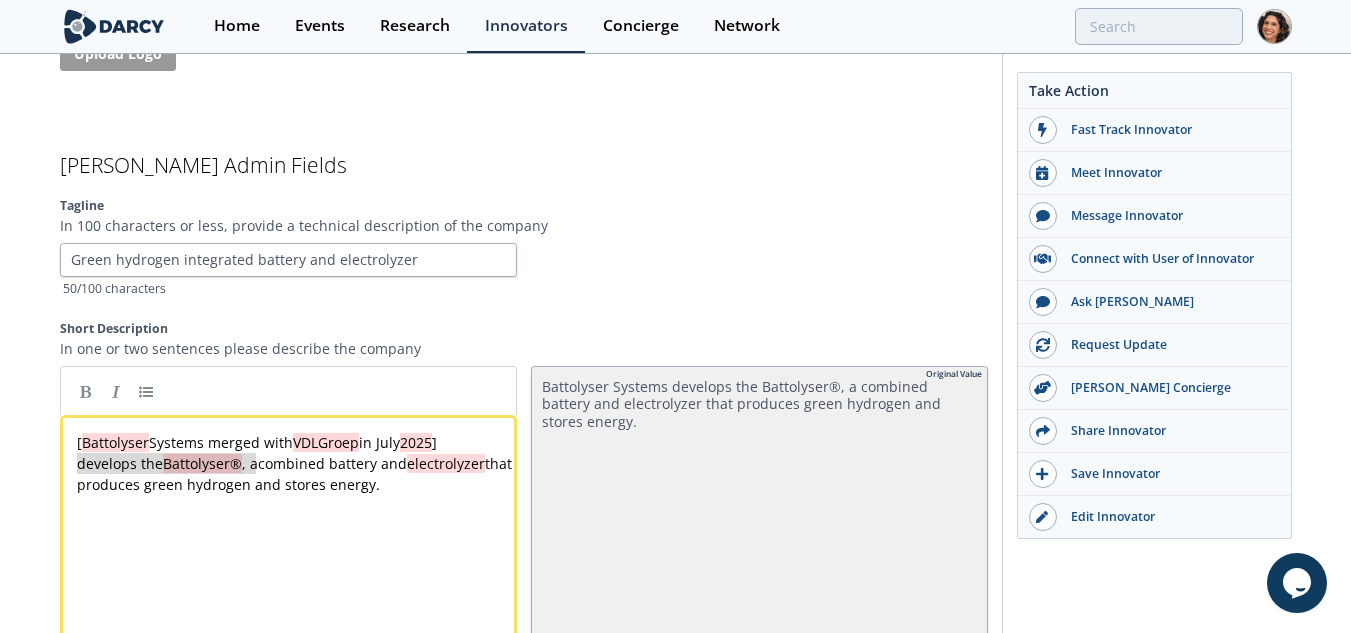 drag, startPoint x: 254, startPoint y: 462, endPoint x: 63, endPoint y: 464, distance: 191.01047 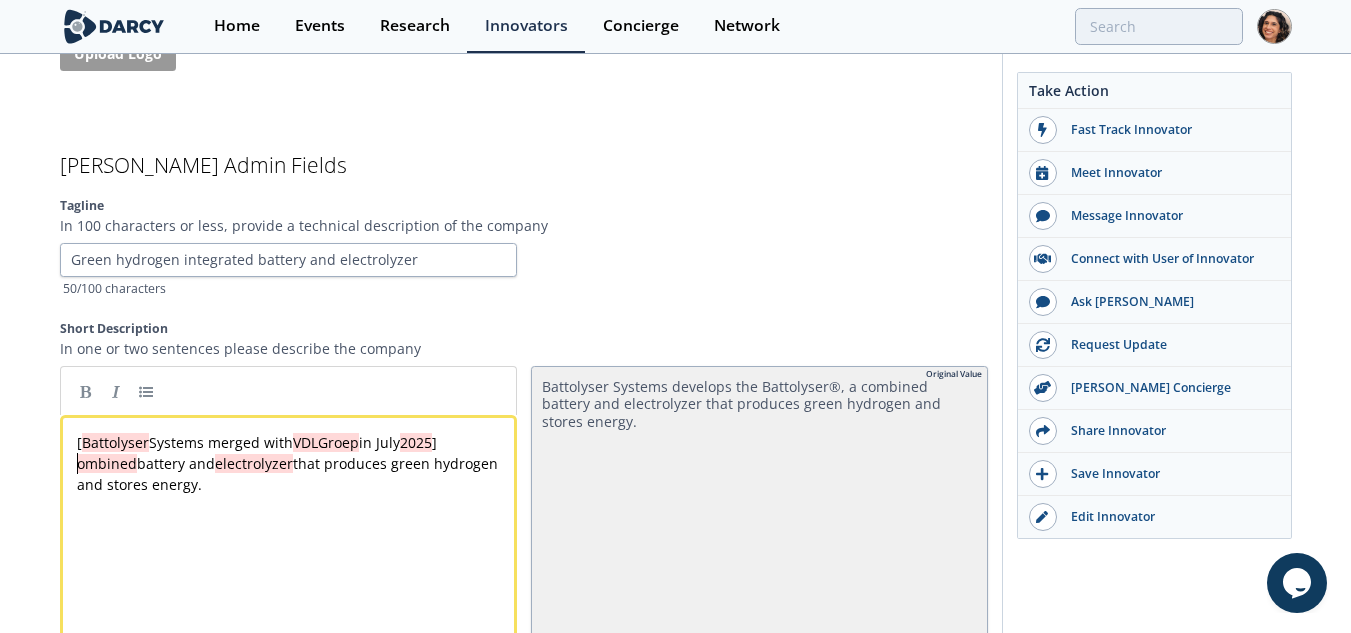 type 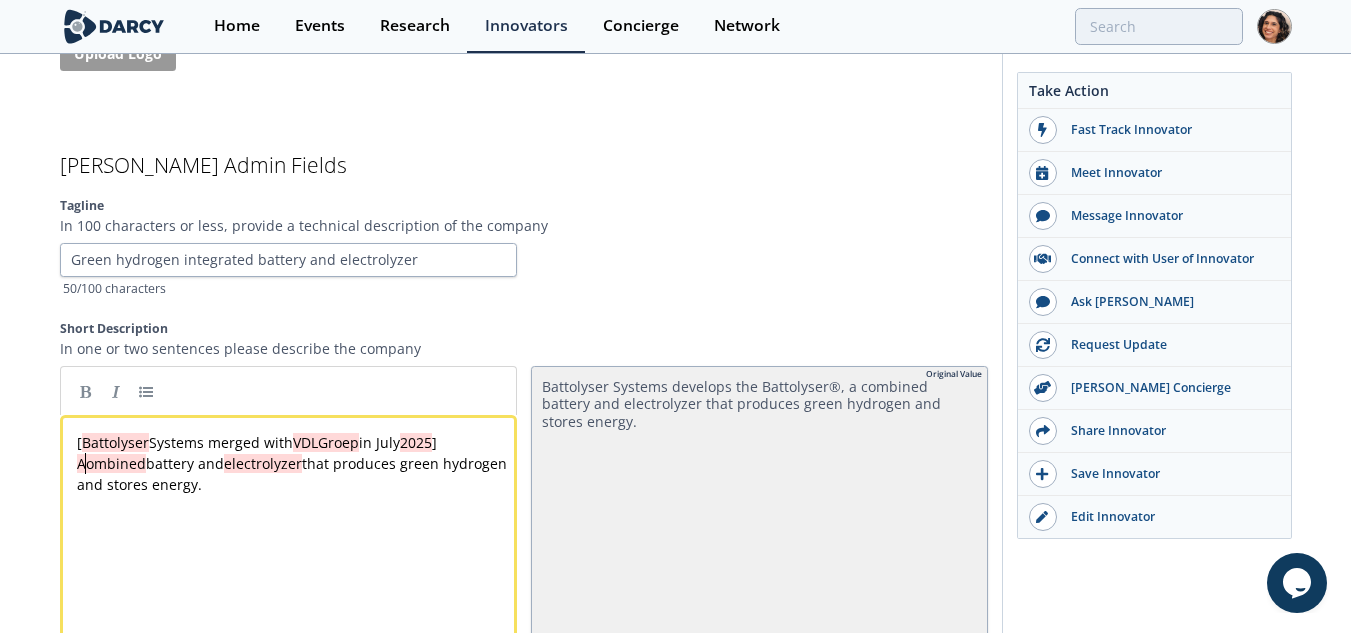 type 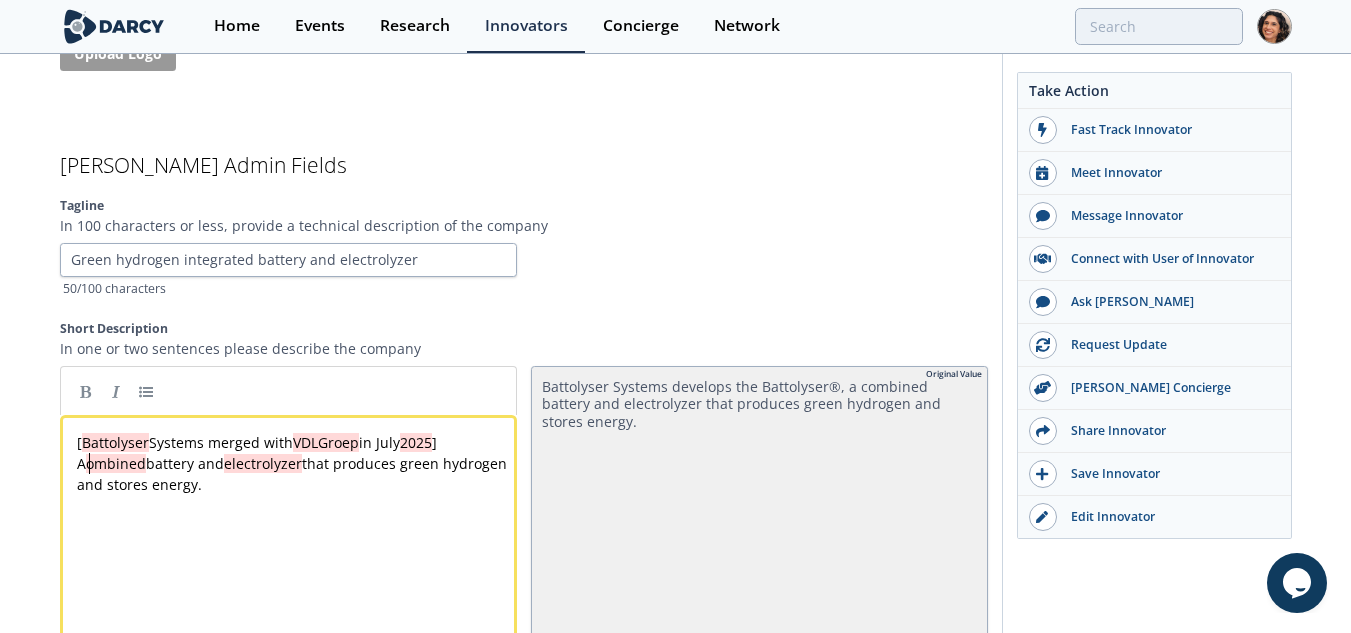 type 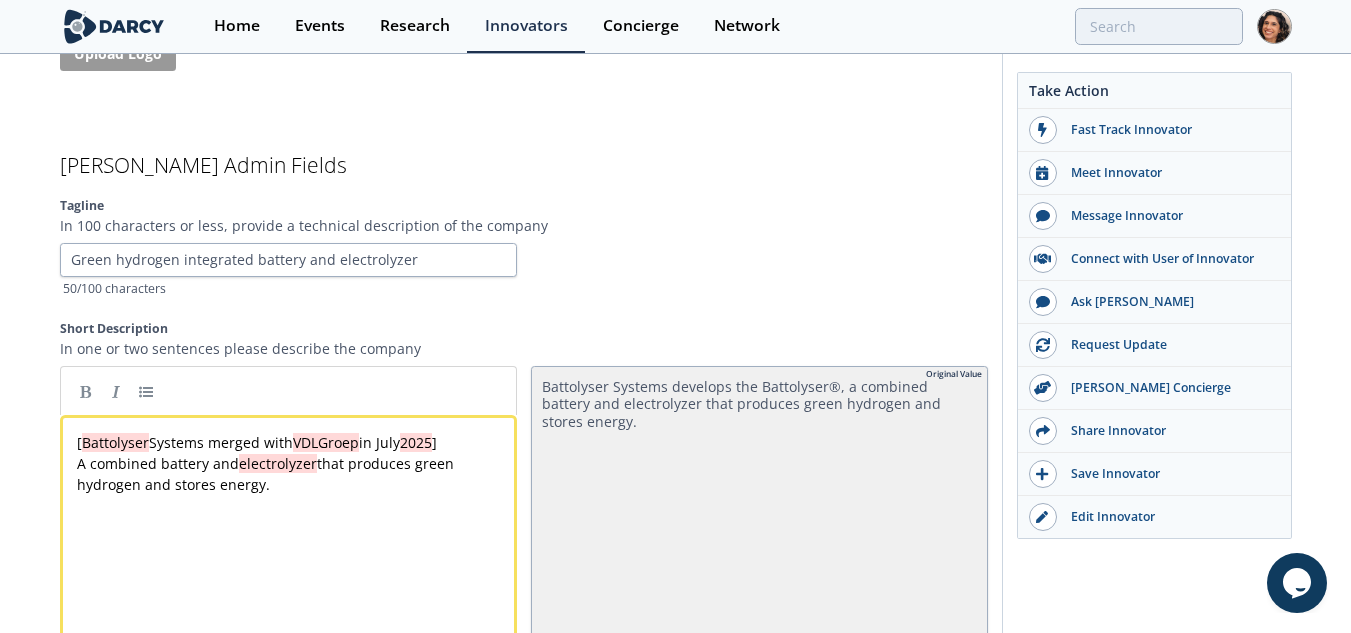 click on "A combined battery and  electrolyzer  that produces green hydrogen and stores energy." at bounding box center (296, 474) 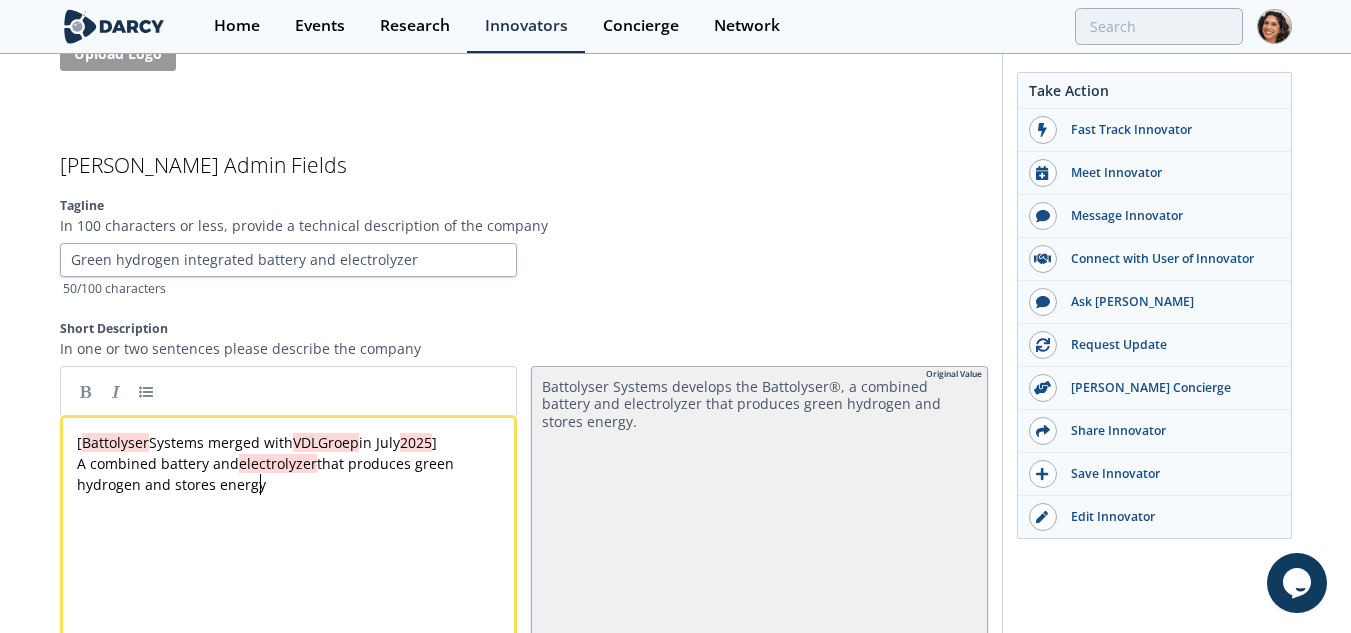 type 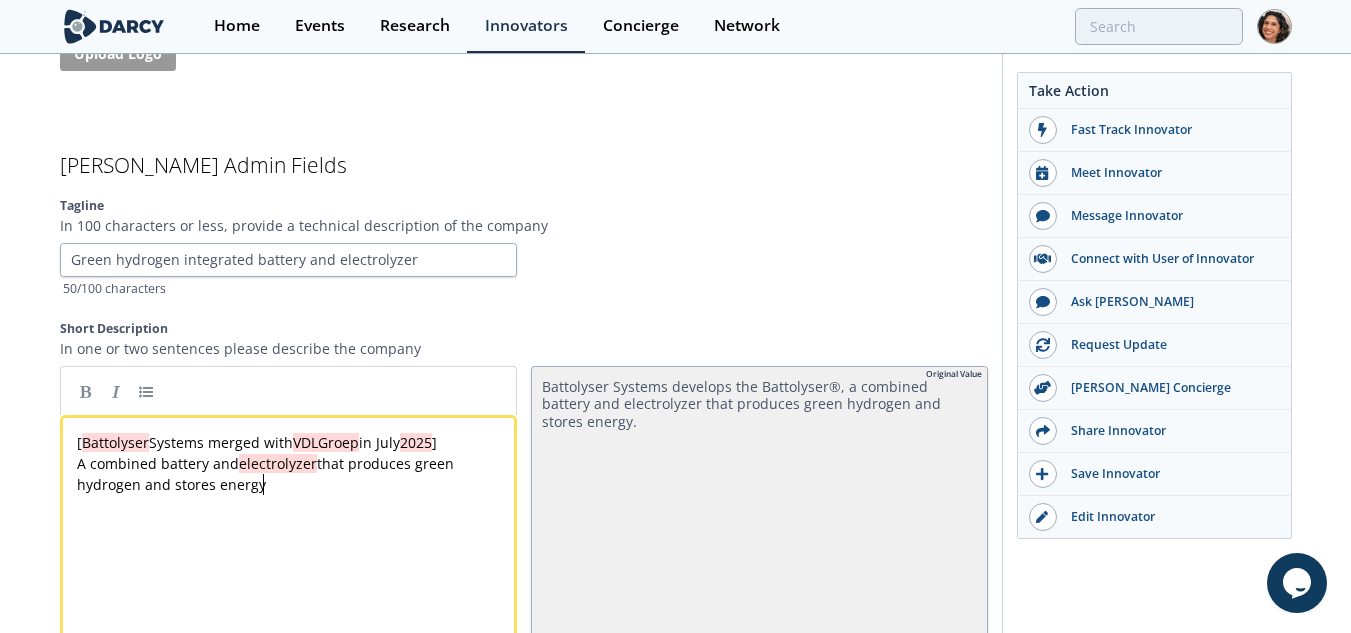 type 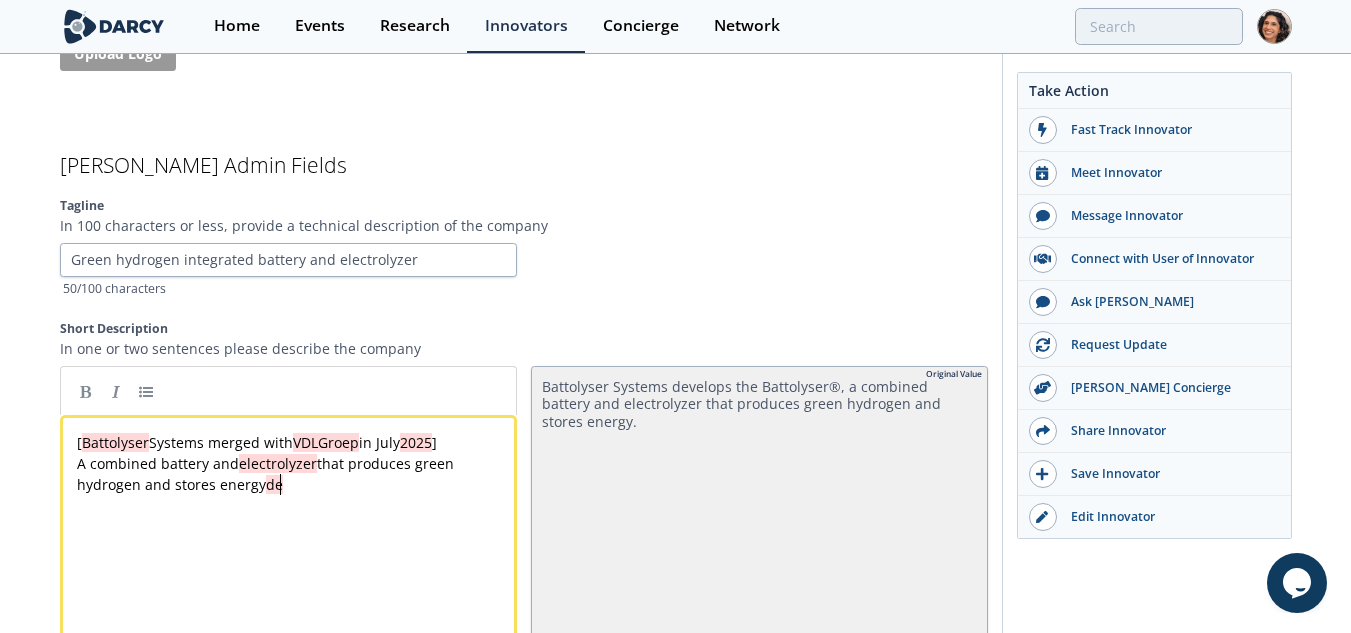 type 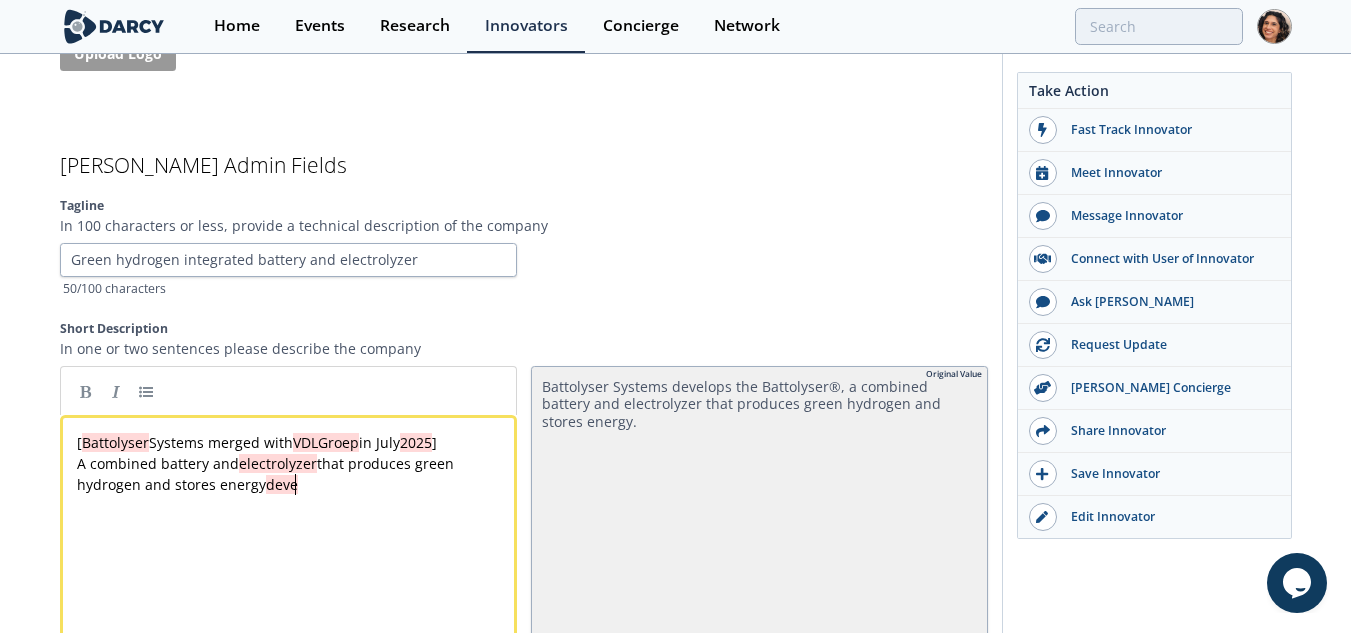type 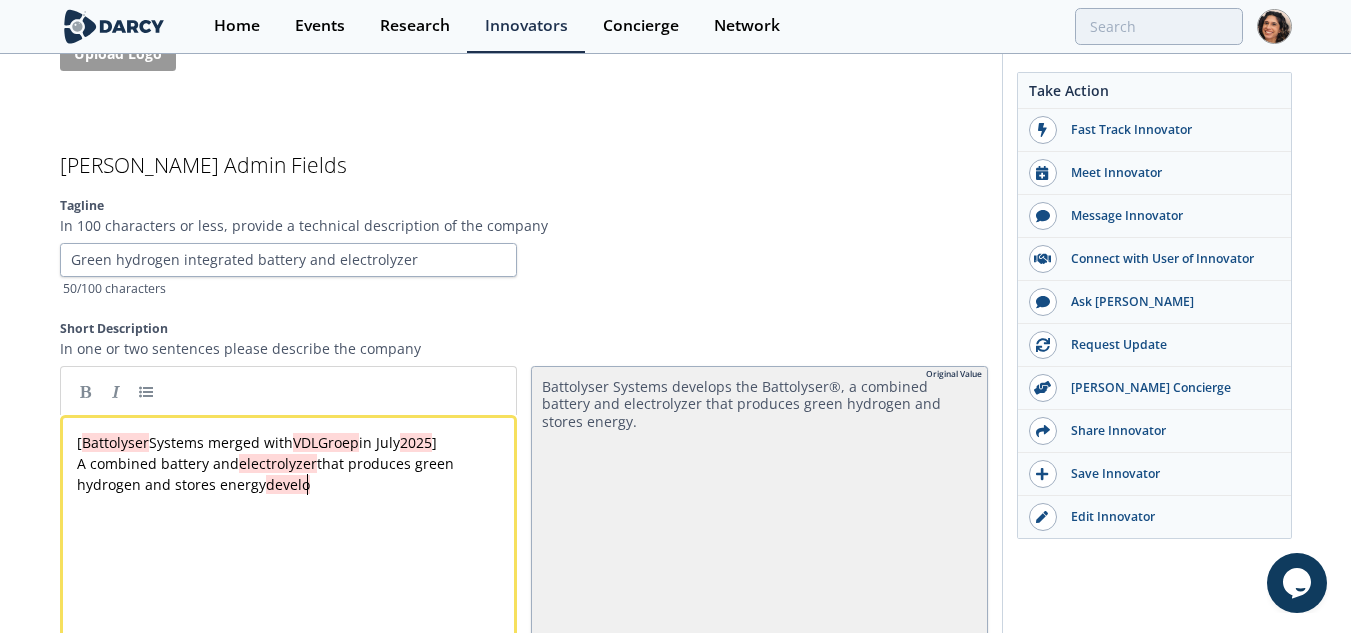 type 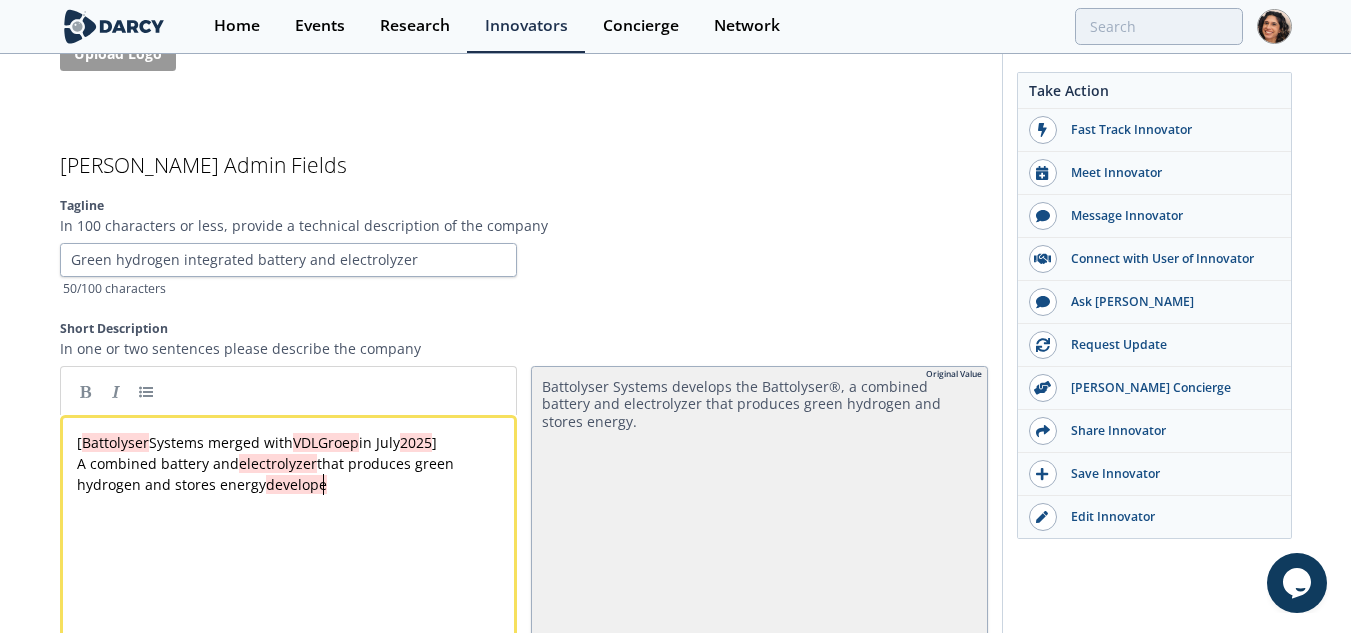 type 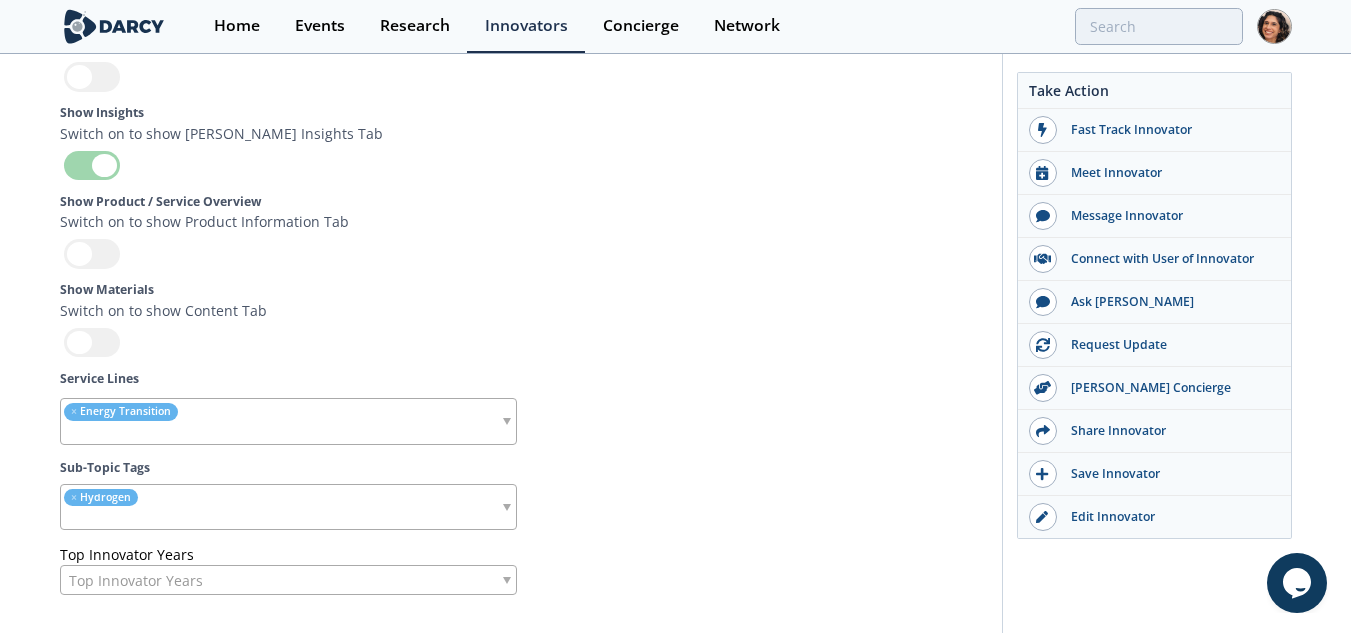 scroll, scrollTop: 5922, scrollLeft: 0, axis: vertical 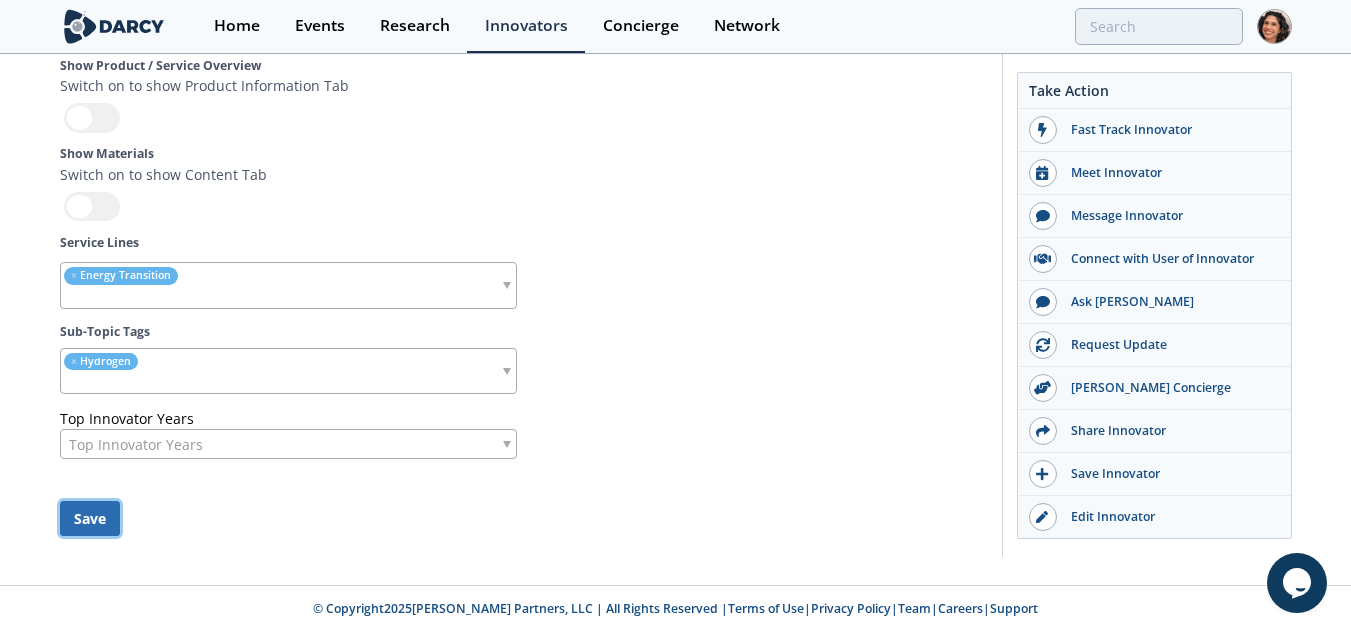 click on "Save" at bounding box center [90, 518] 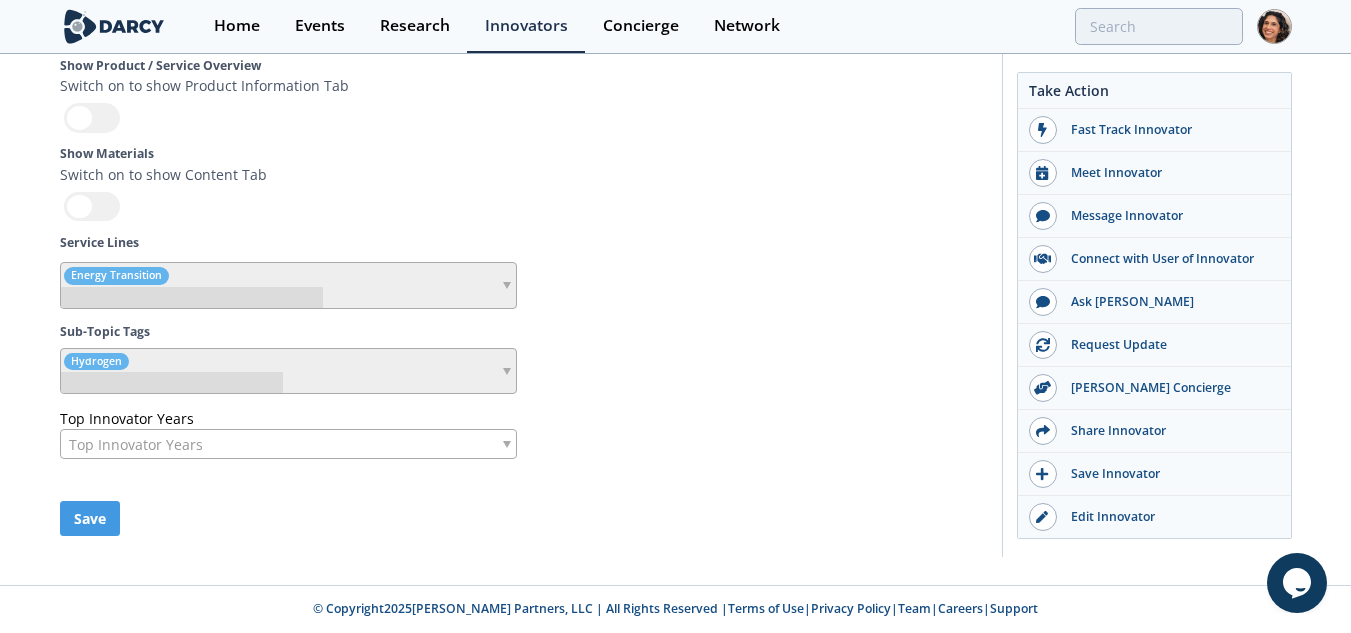 type 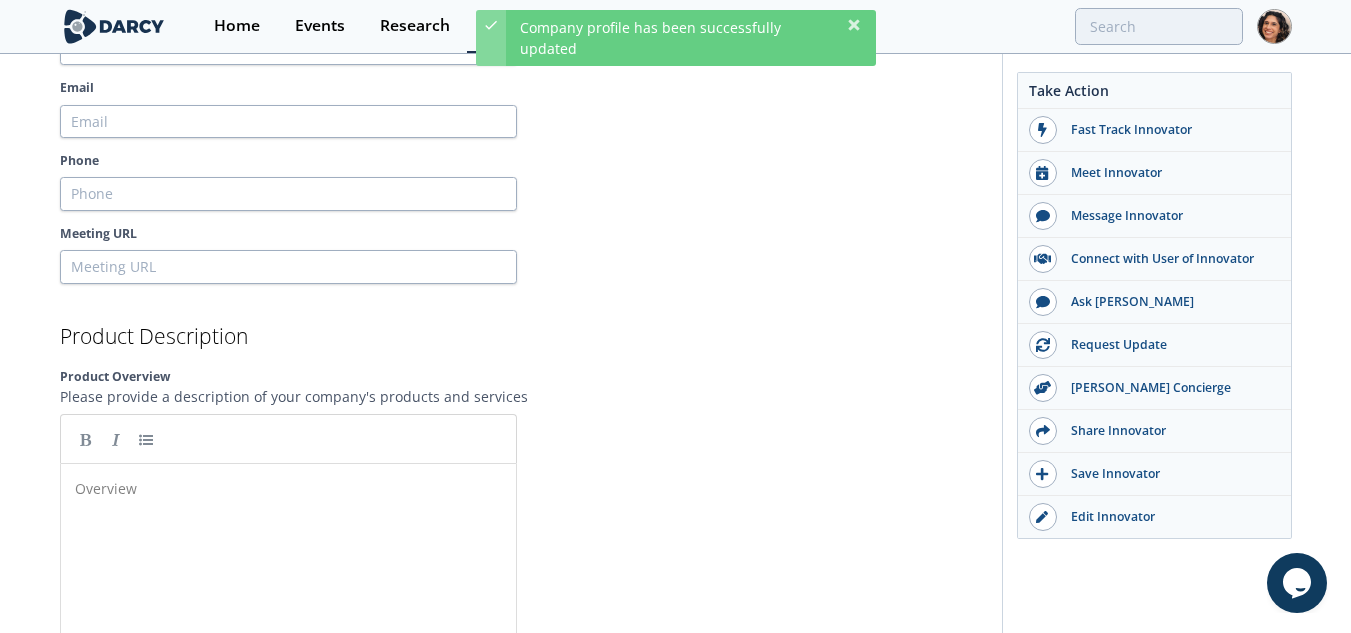 scroll, scrollTop: 0, scrollLeft: 0, axis: both 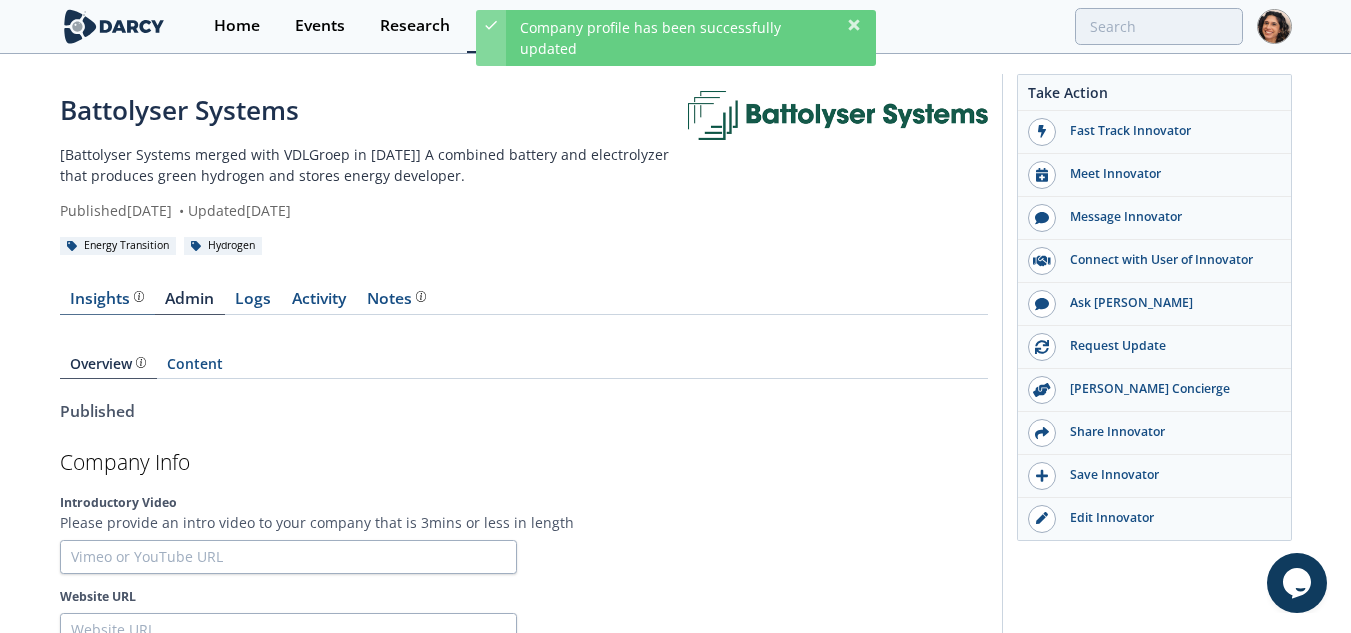 click on "Insights" at bounding box center [107, 299] 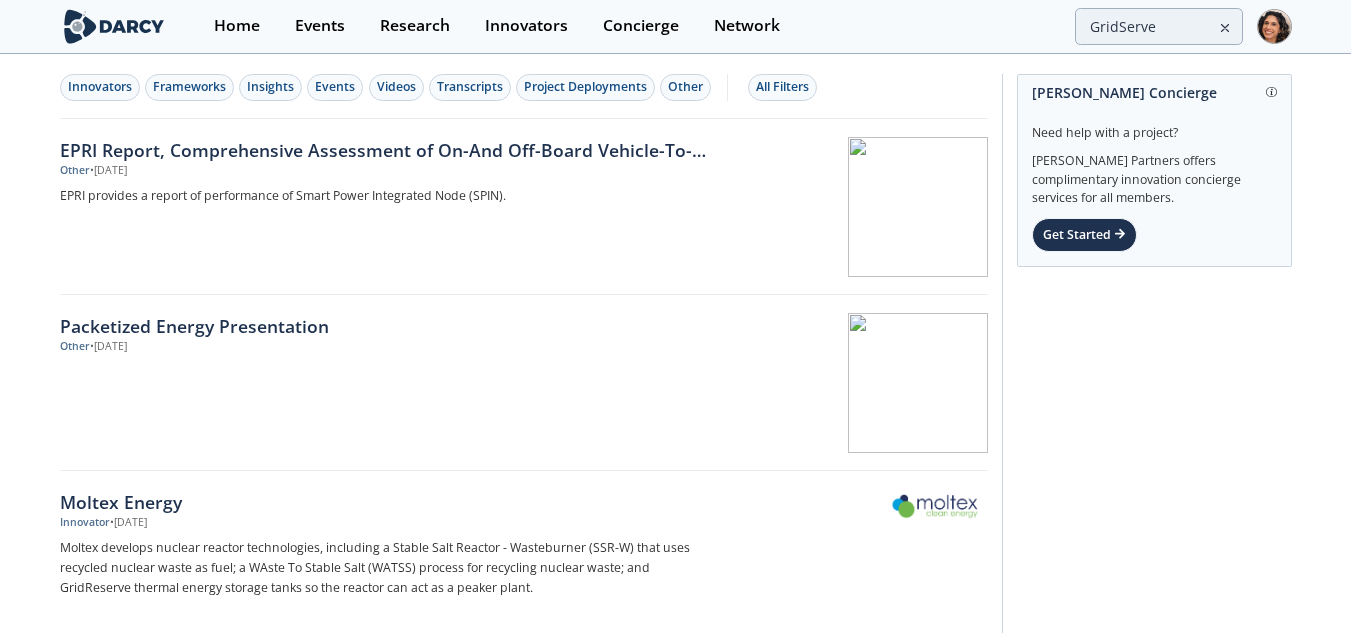 scroll, scrollTop: 0, scrollLeft: 0, axis: both 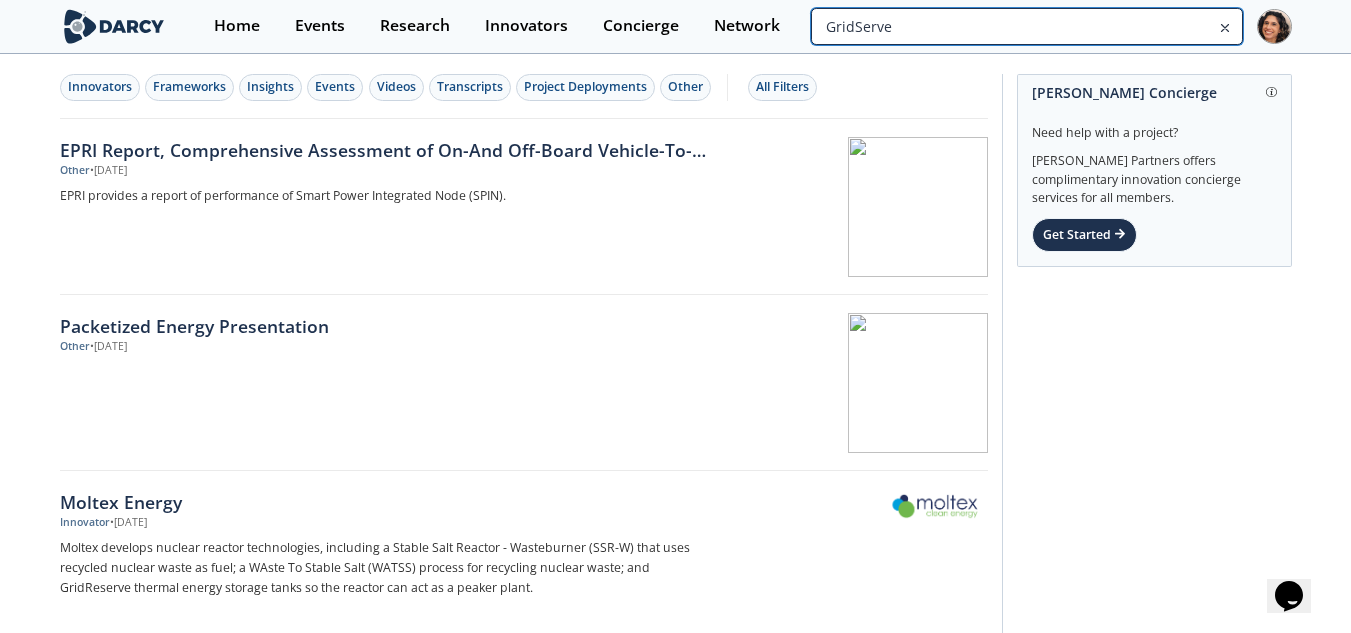 click on "GridServe" at bounding box center (1026, 26) 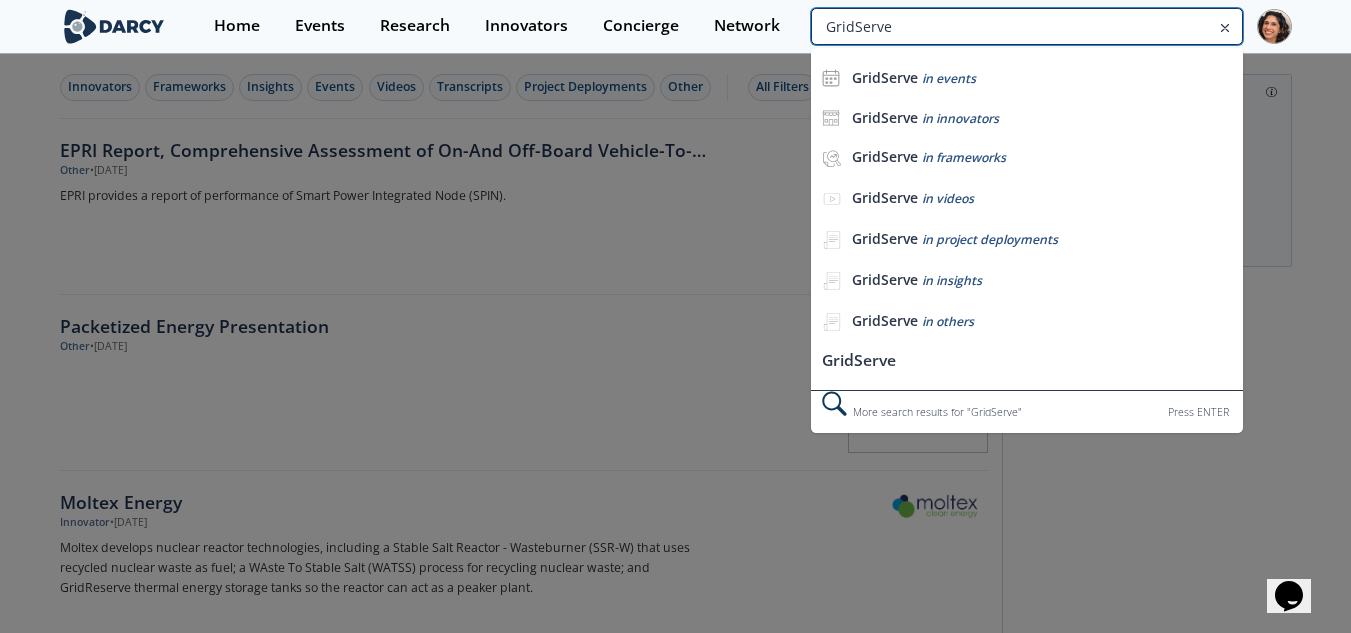 click on "GridServe" at bounding box center [1026, 26] 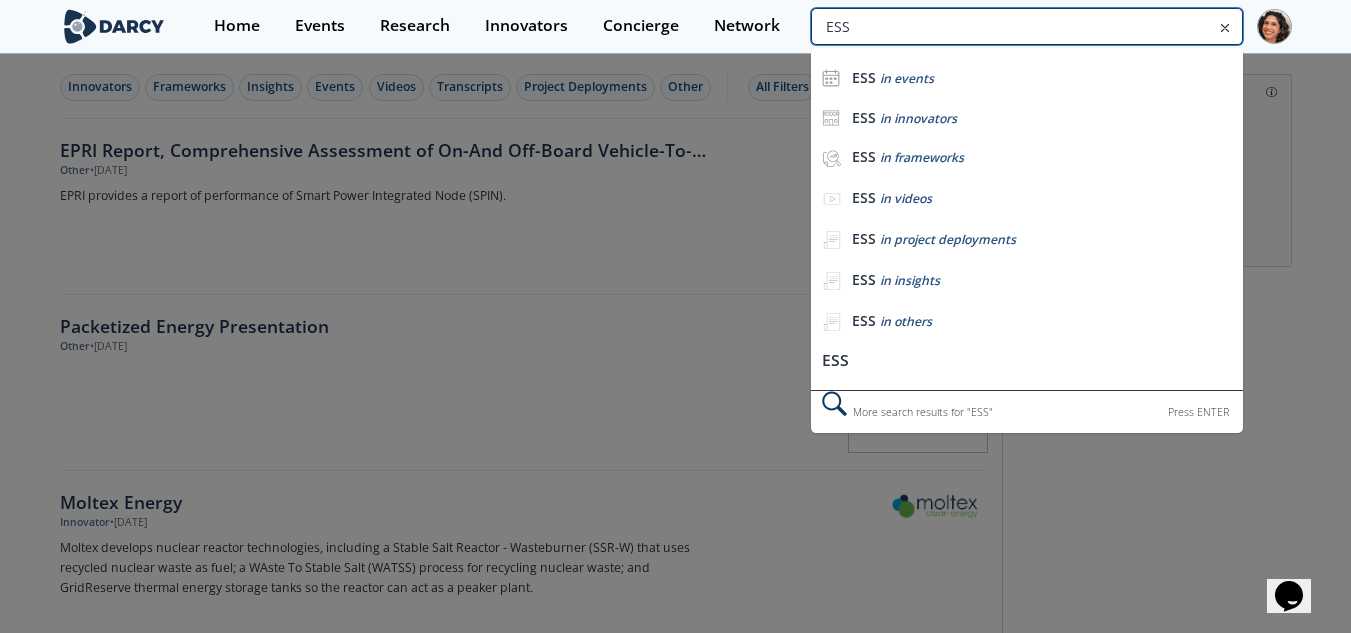 type on "ESS" 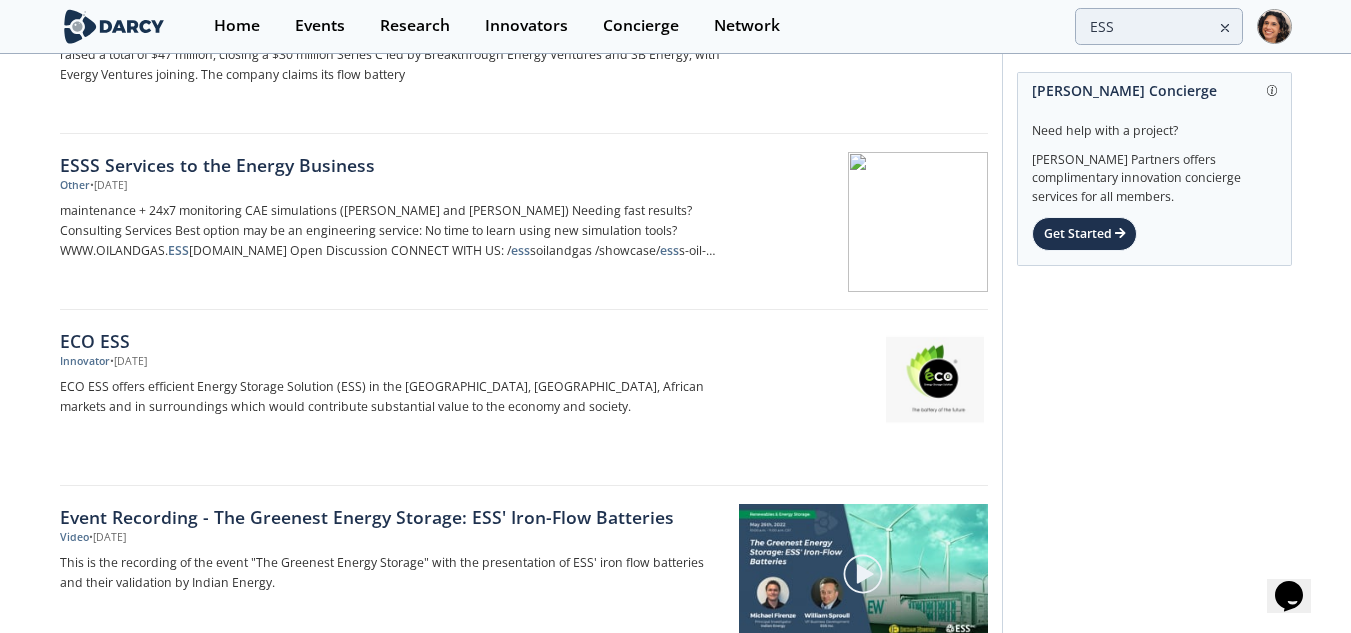 scroll, scrollTop: 400, scrollLeft: 0, axis: vertical 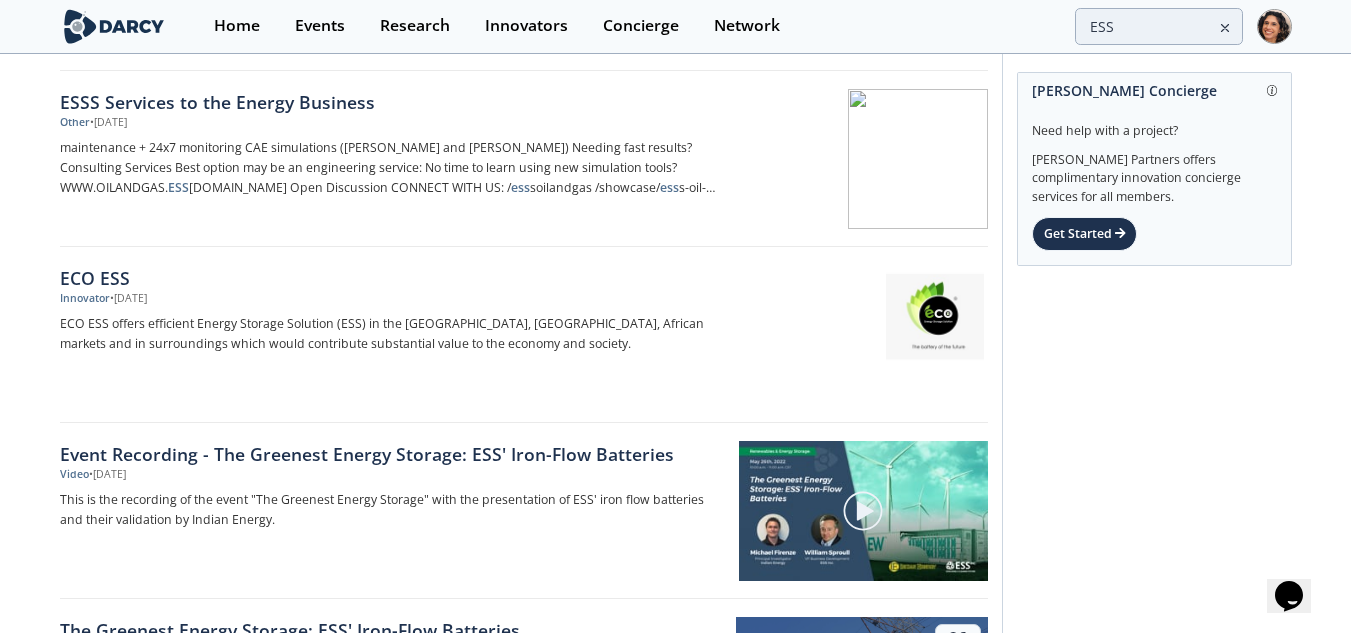 type 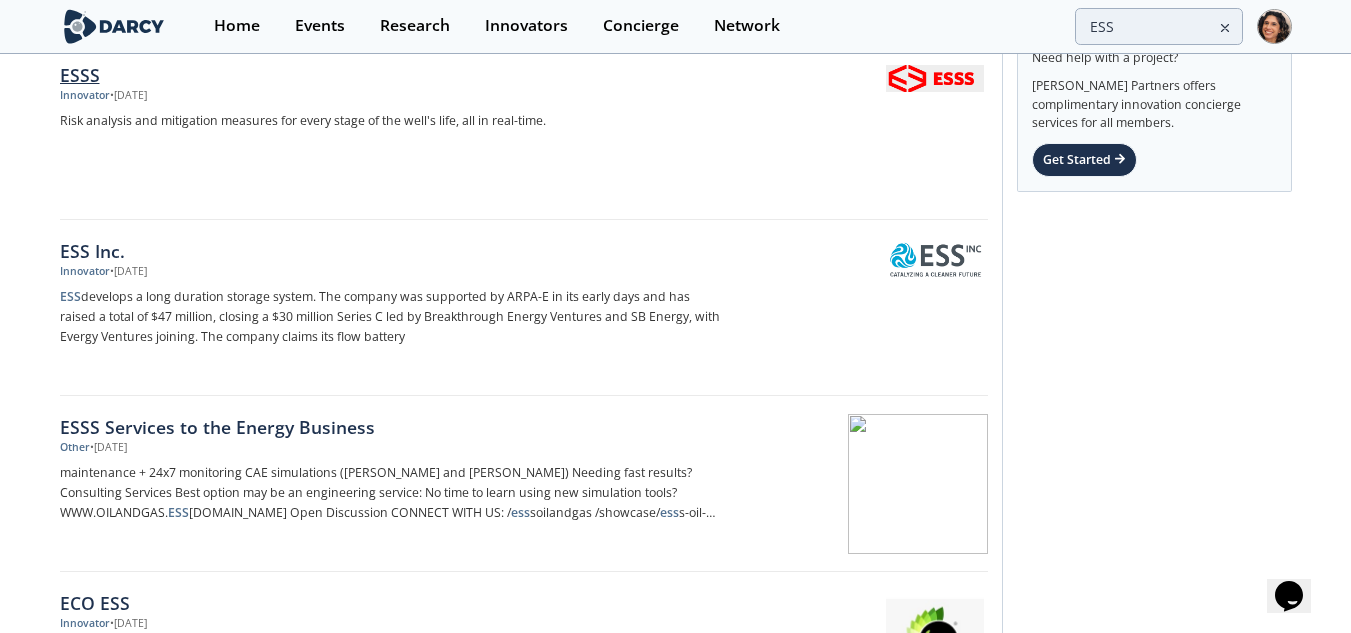 scroll, scrollTop: 0, scrollLeft: 0, axis: both 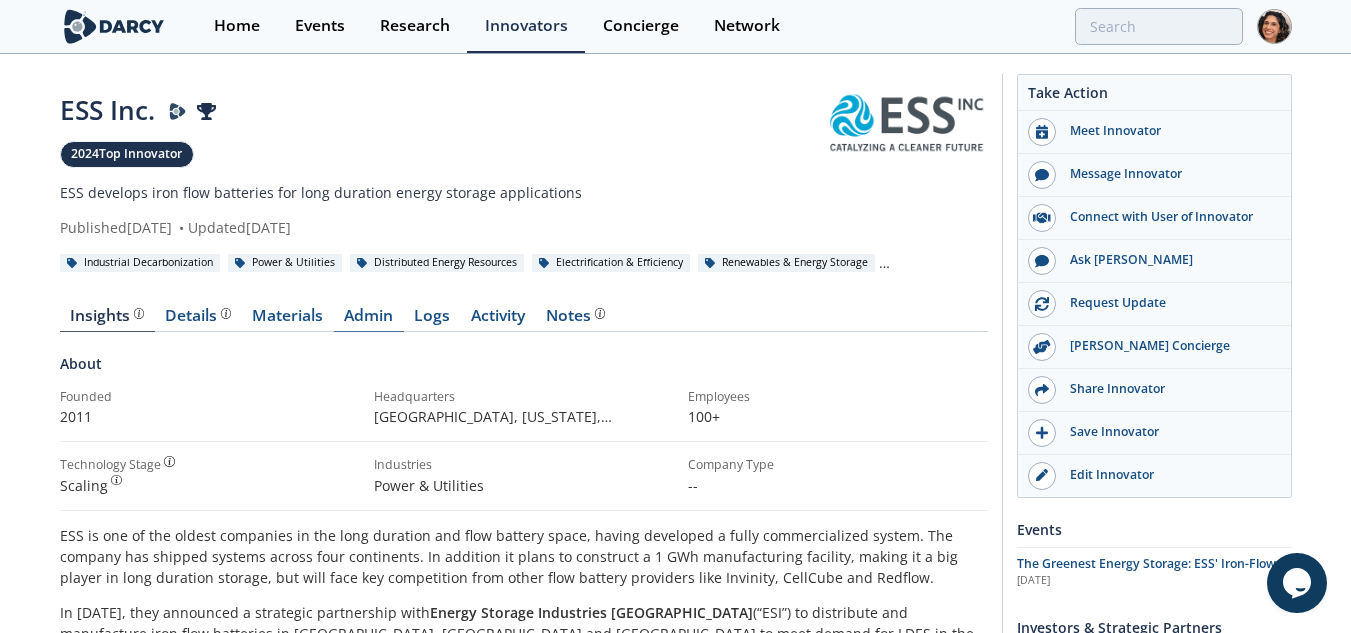 click on "Admin" at bounding box center (369, 320) 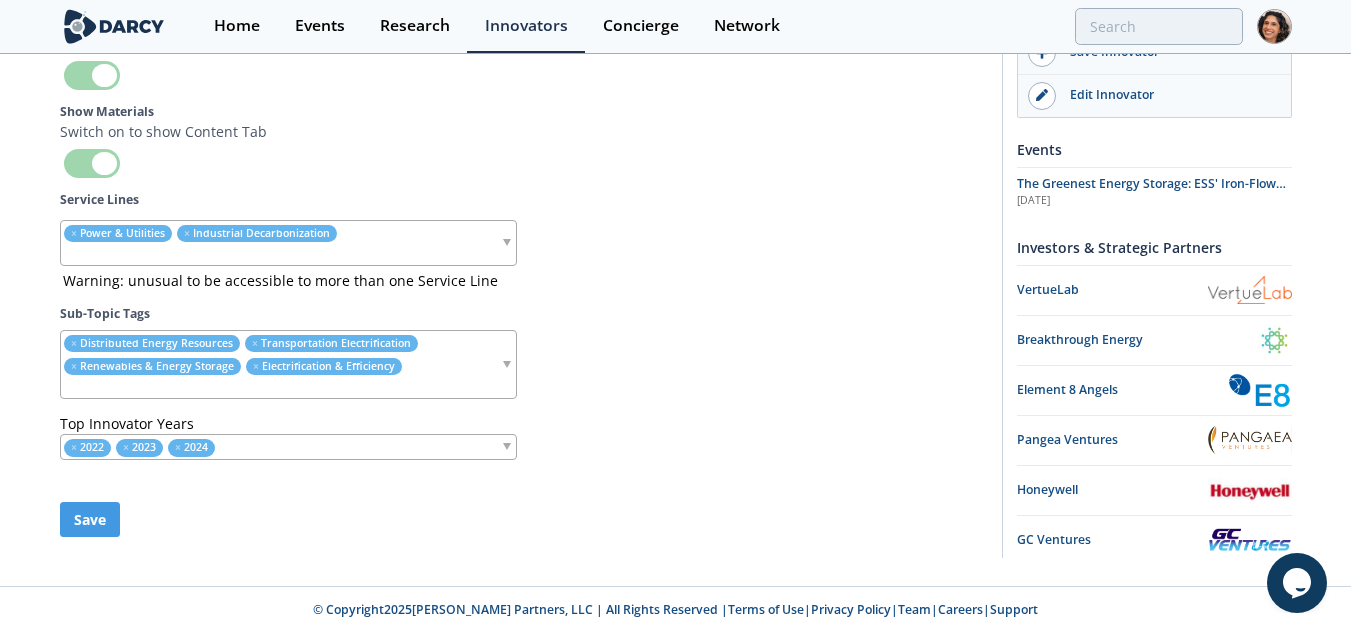 drag, startPoint x: 1363, startPoint y: 35, endPoint x: 15, endPoint y: 35, distance: 1348 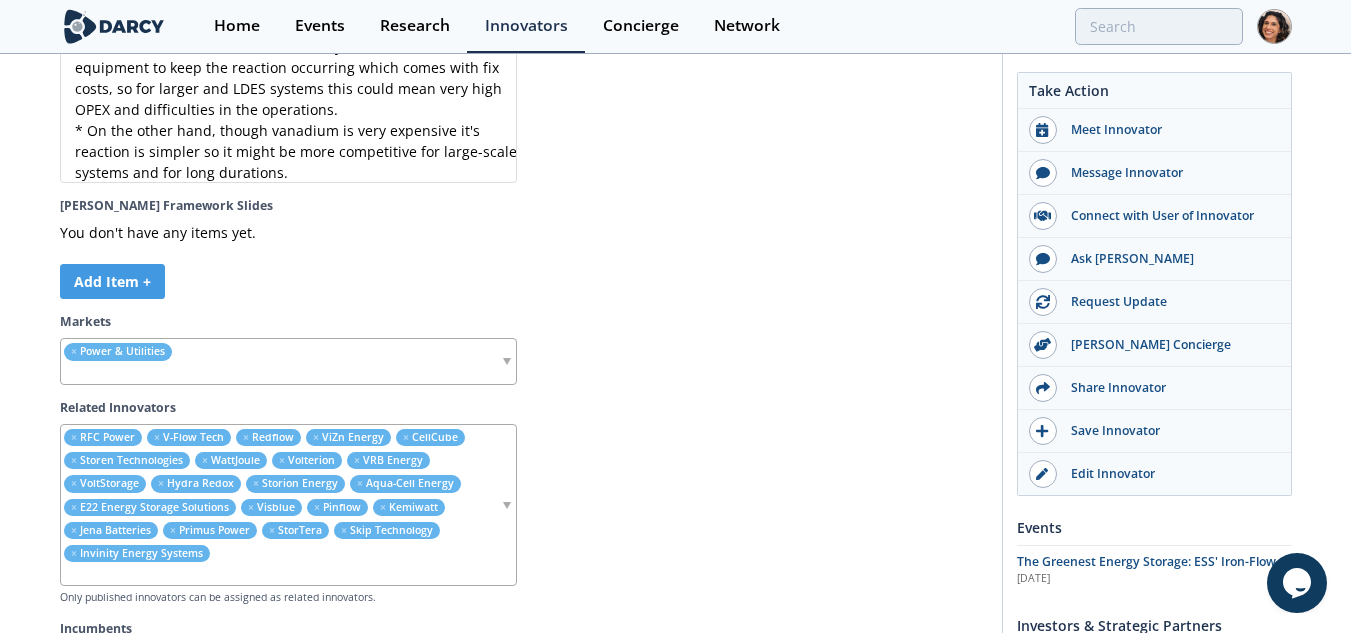 scroll, scrollTop: 5937, scrollLeft: 0, axis: vertical 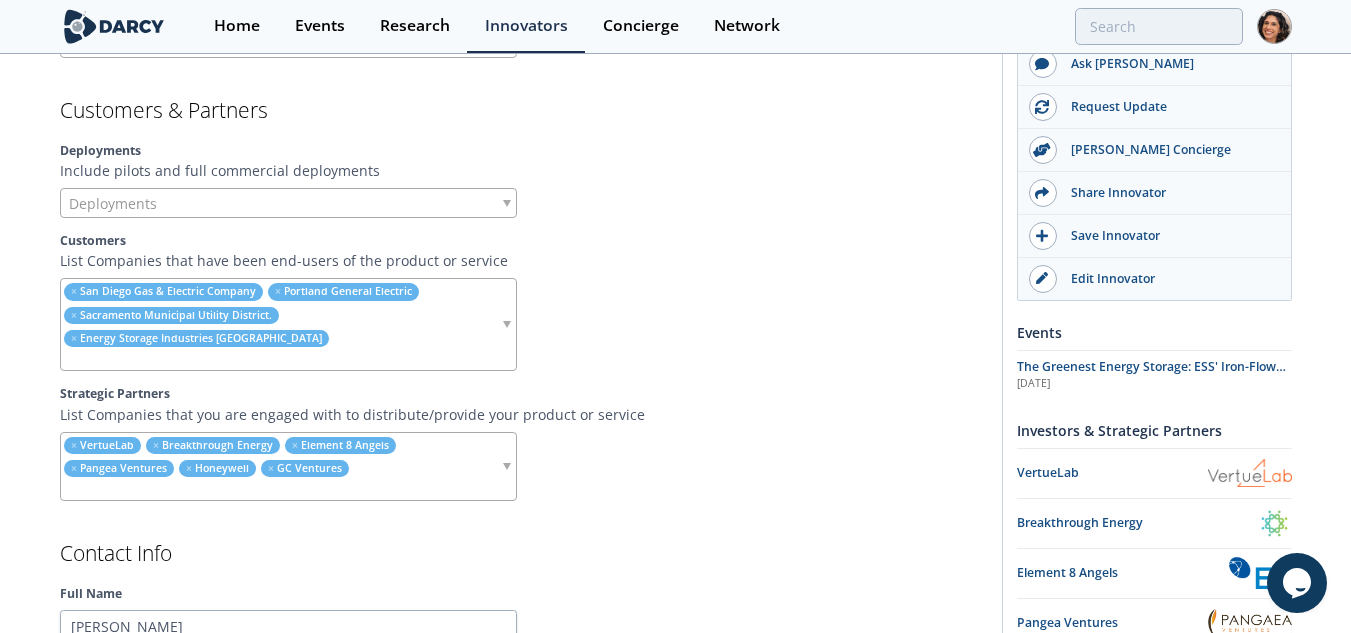 click at bounding box center (280, 489) 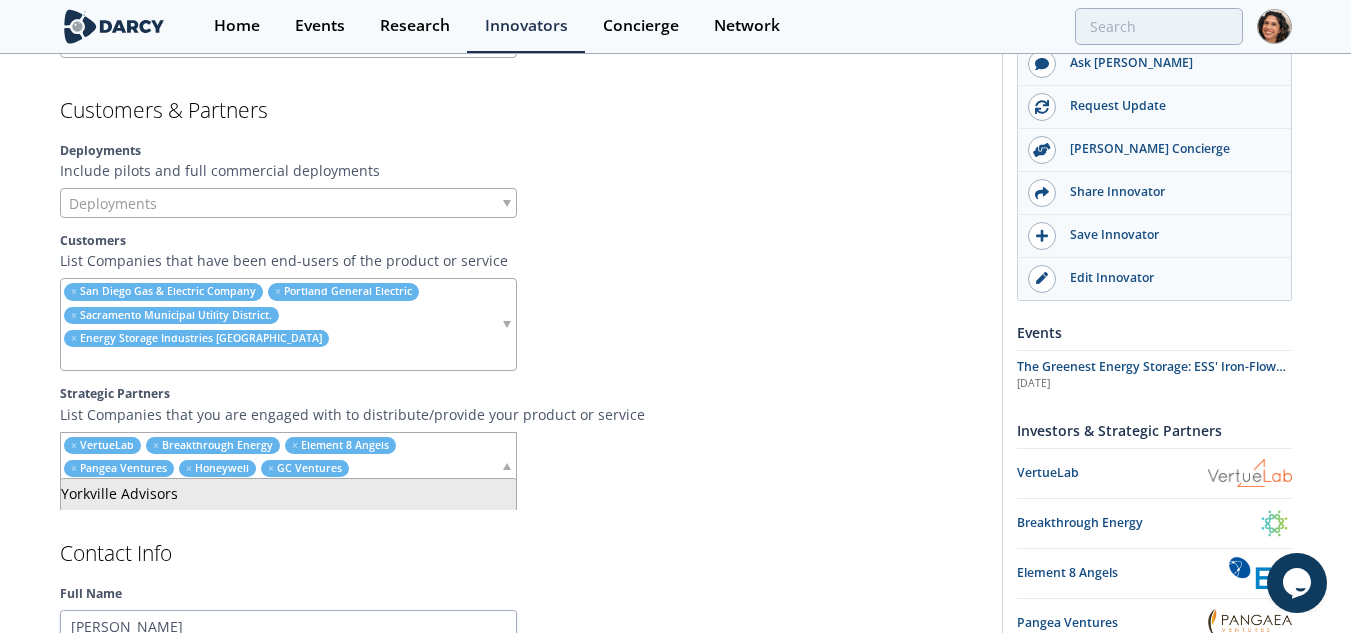 type on "yorkvil" 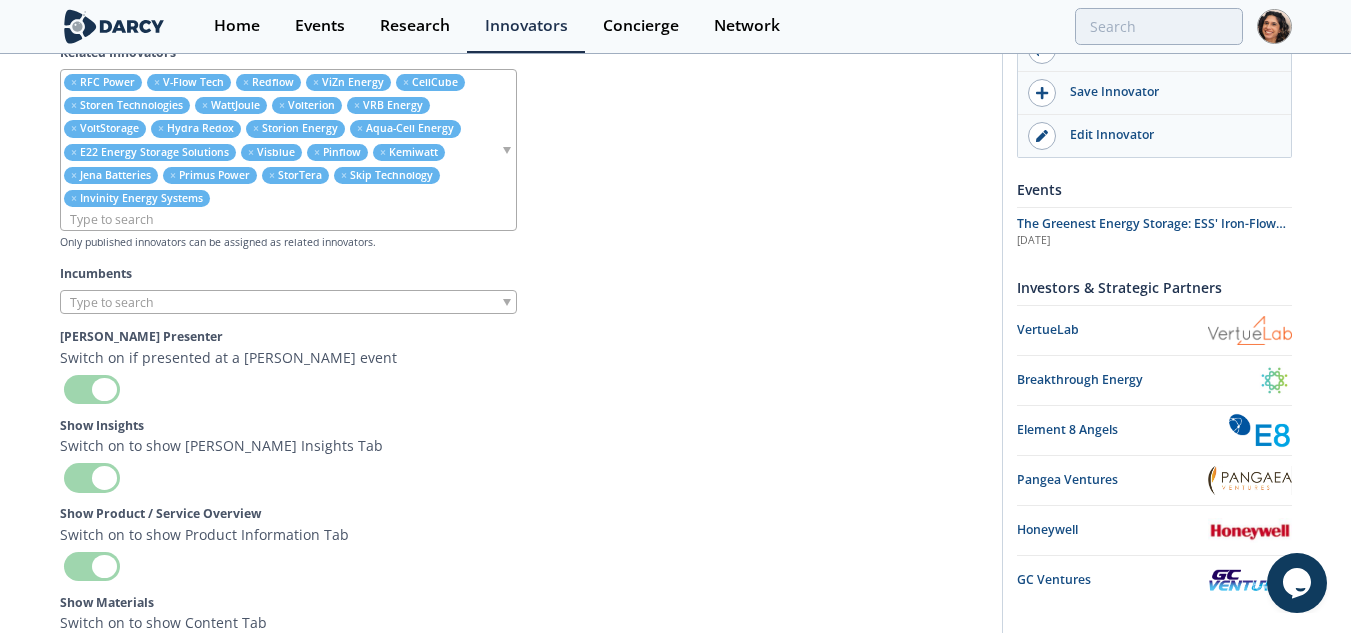 scroll, scrollTop: 7141, scrollLeft: 0, axis: vertical 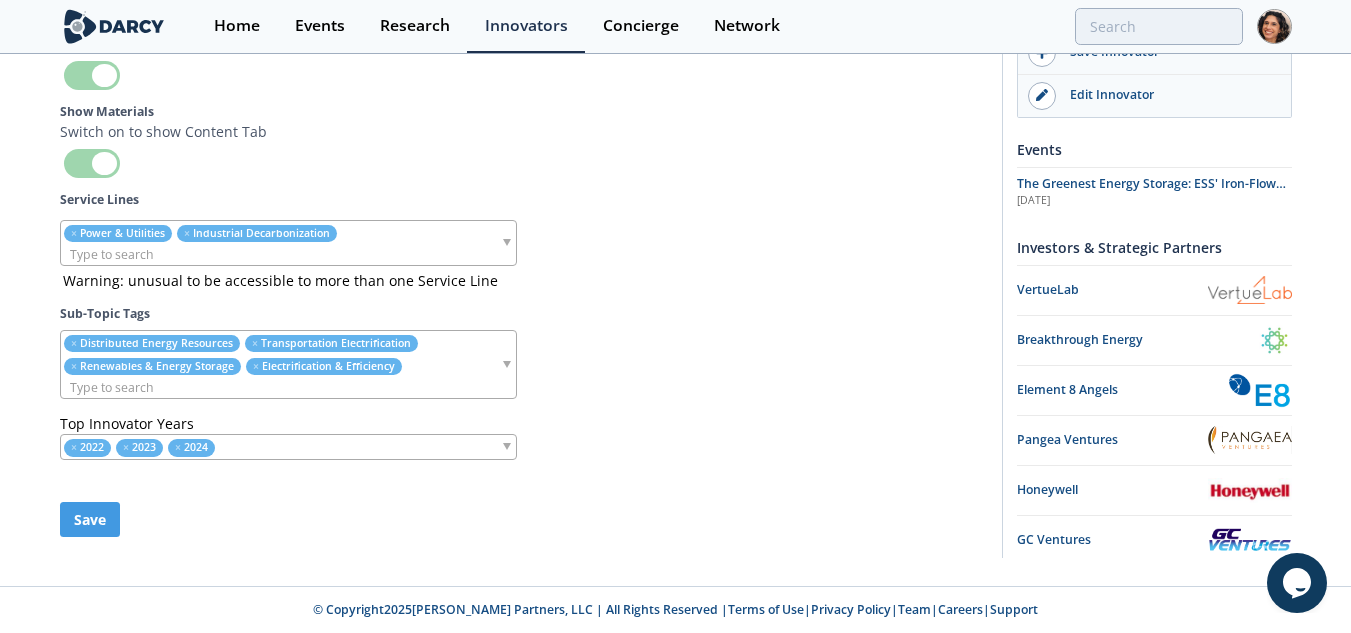 drag, startPoint x: 1360, startPoint y: 159, endPoint x: 33, endPoint y: 26, distance: 1333.6484 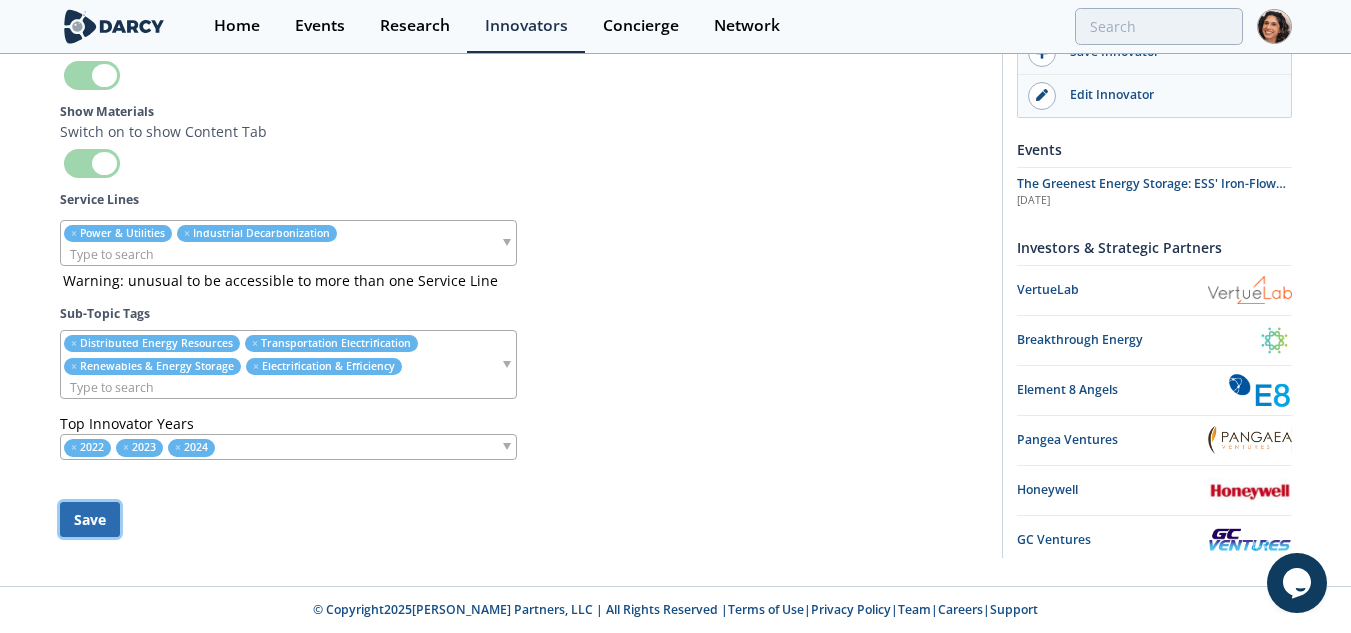 click on "Save" at bounding box center (90, 519) 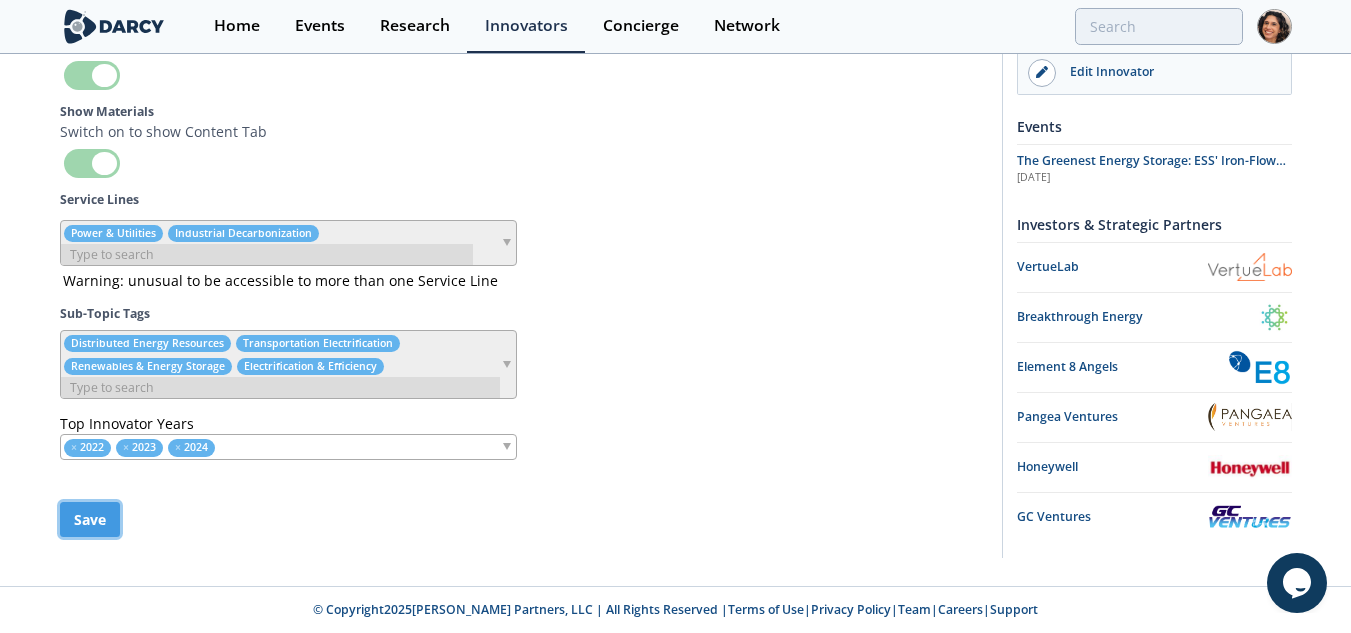 scroll, scrollTop: 7118, scrollLeft: 0, axis: vertical 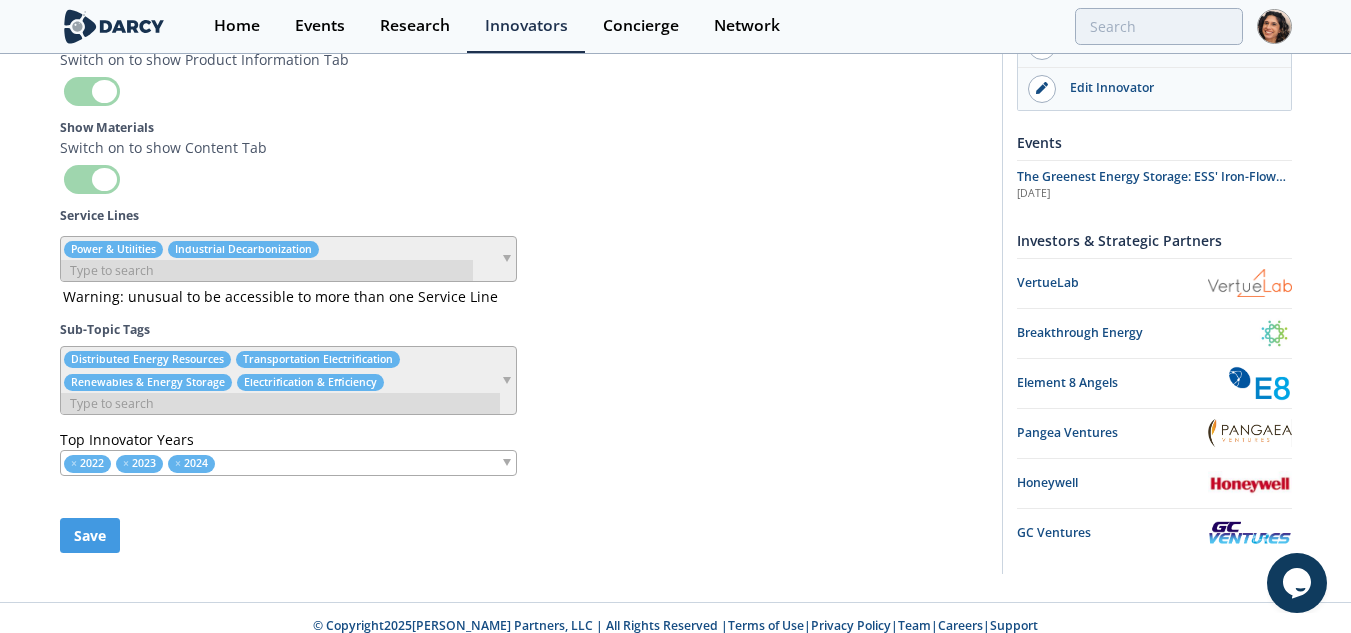 type 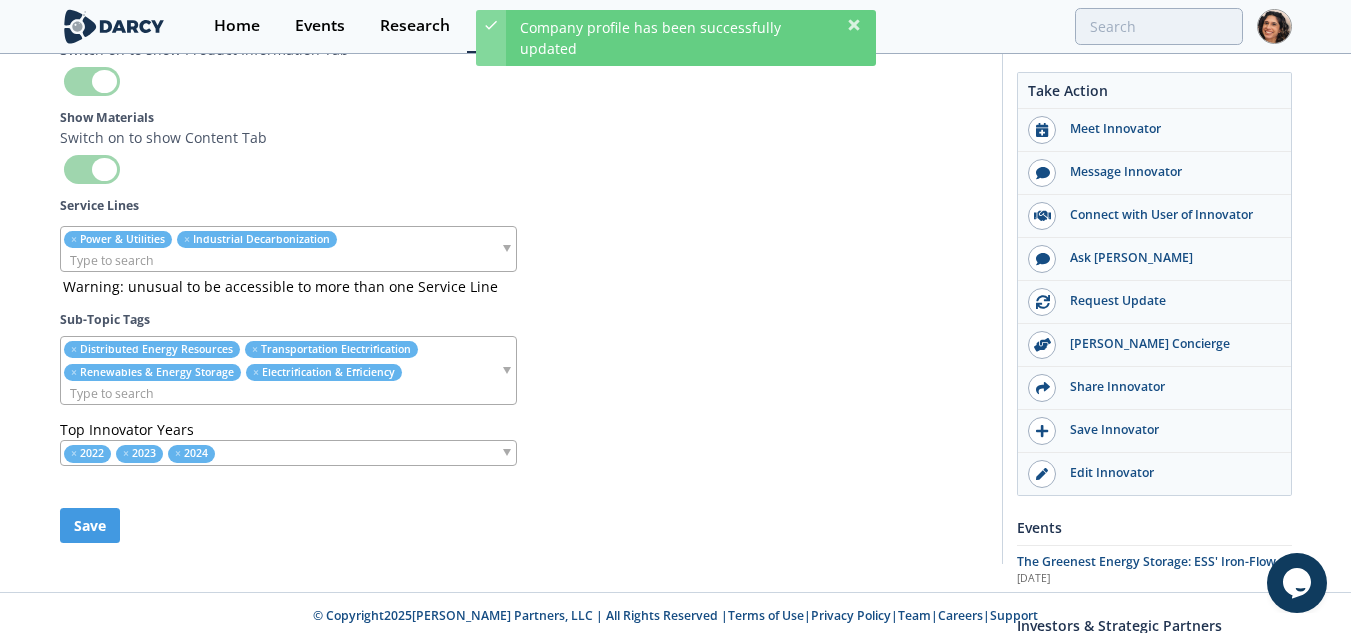 scroll, scrollTop: 0, scrollLeft: 0, axis: both 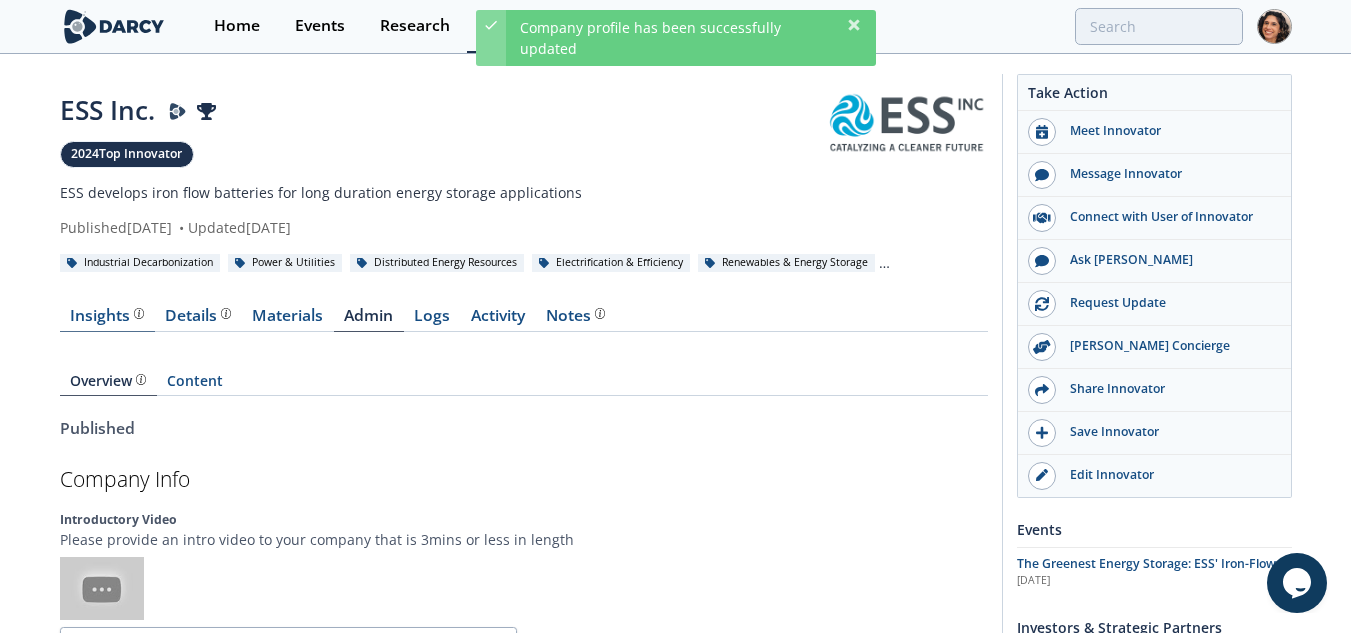 click on "Insights
The Darcy Research team’s summarized opinion of the innovator, the competitive landscape, background information of the innovator and snapshot of the customer base." at bounding box center (107, 316) 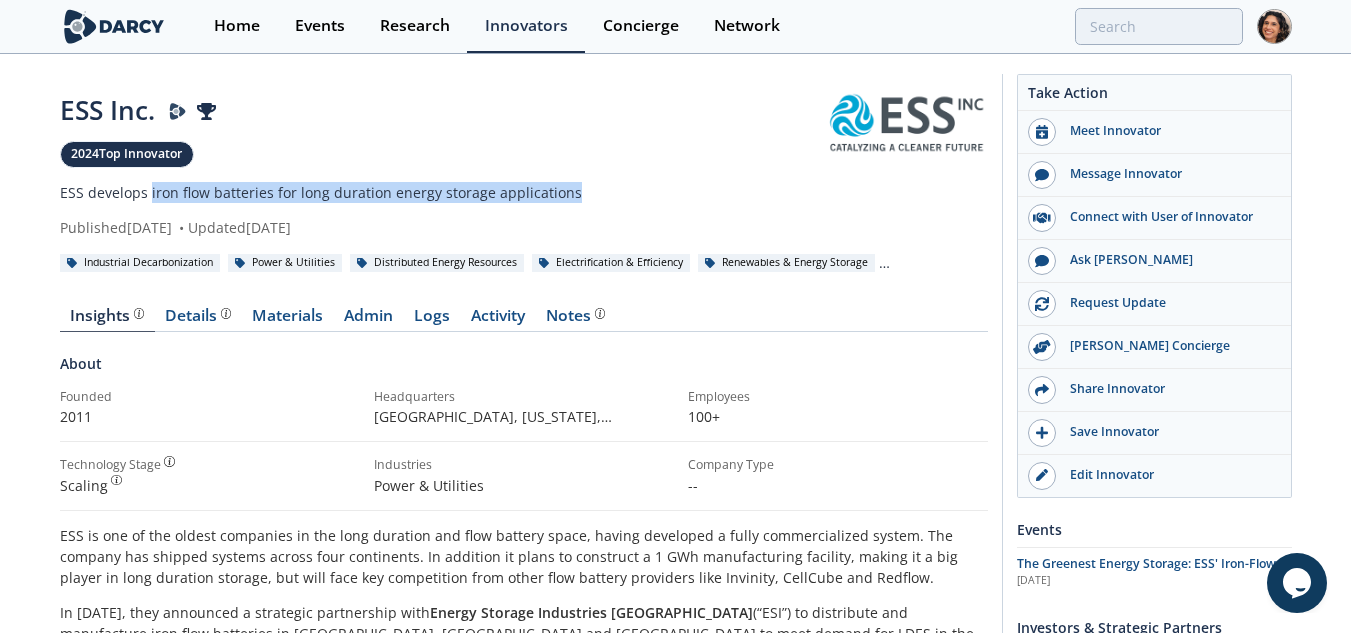 drag, startPoint x: 148, startPoint y: 191, endPoint x: 572, endPoint y: 194, distance: 424.01062 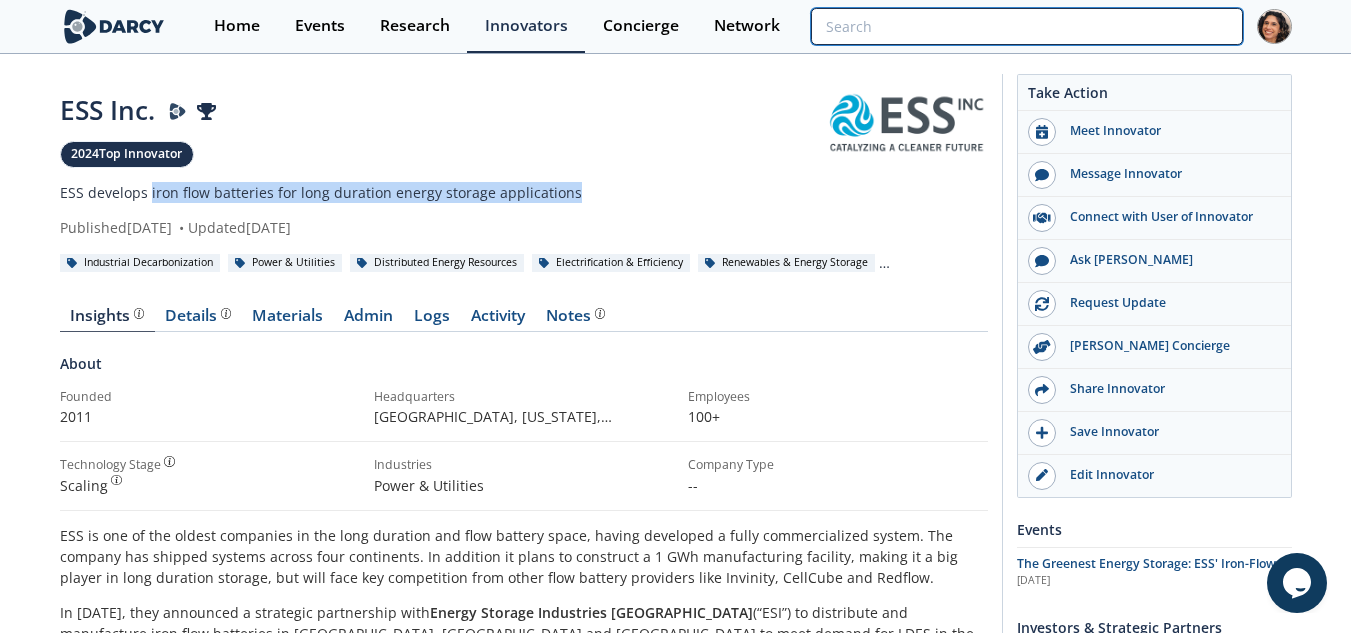 click at bounding box center [1026, 26] 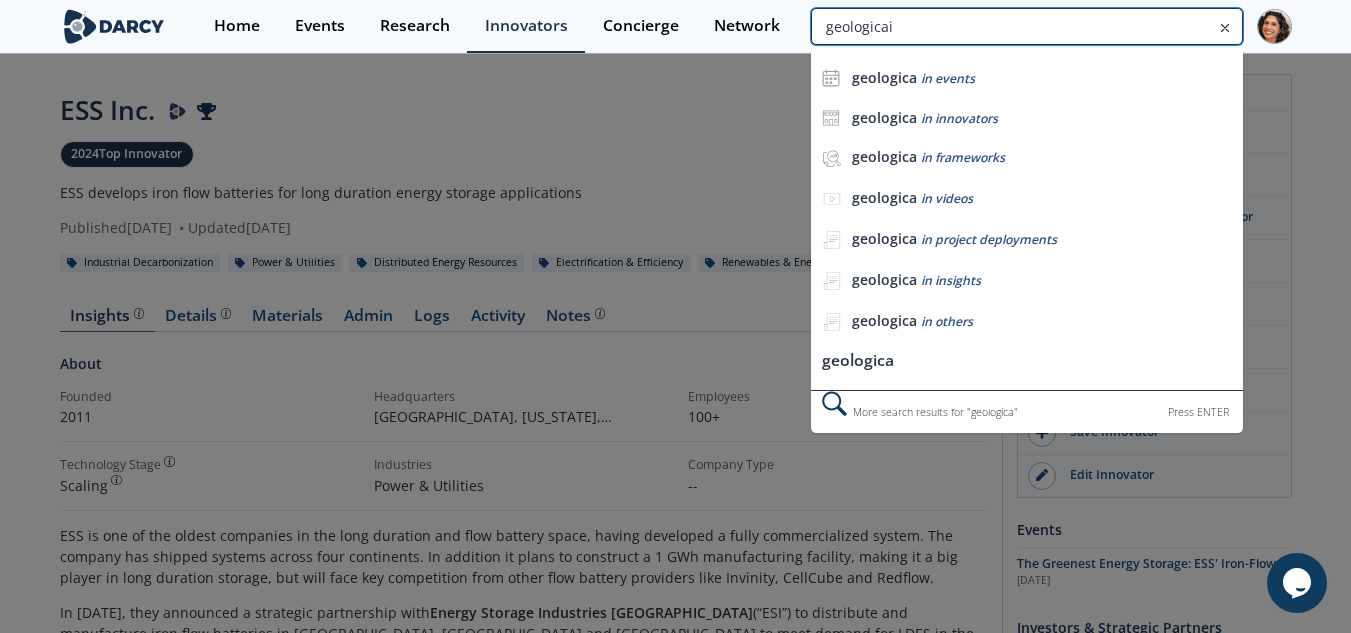 type on "geologicai" 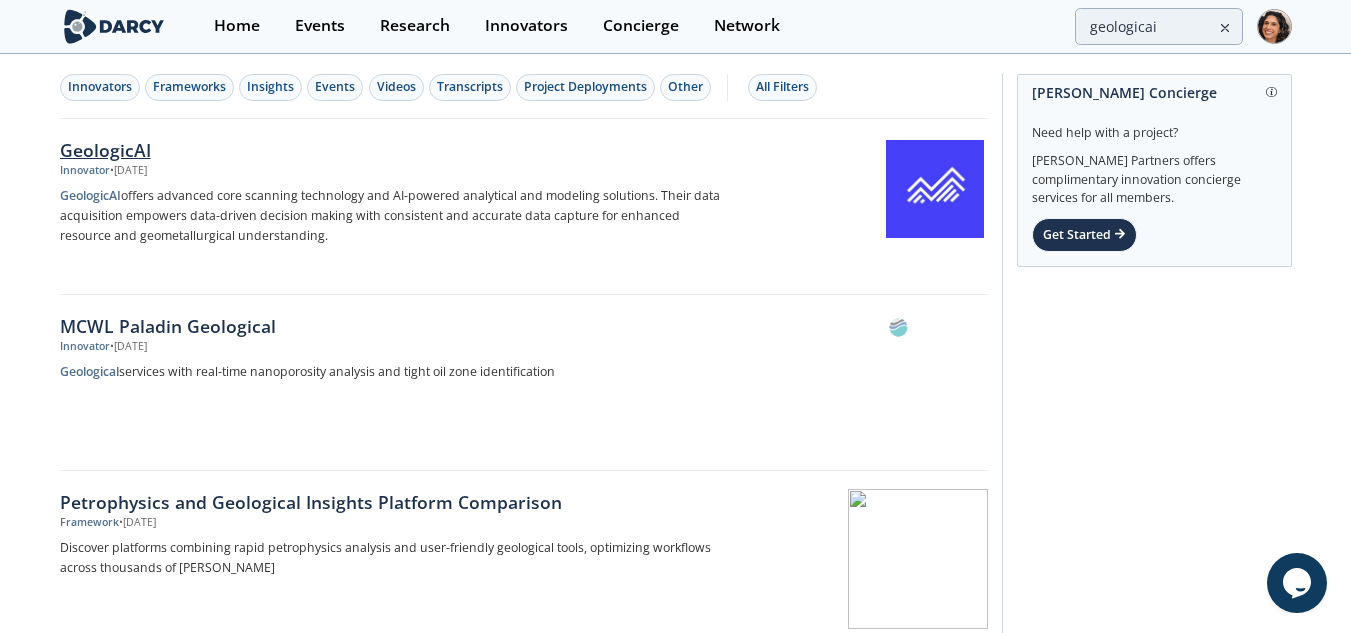 click on "GeologicAI
Innovator
•  Jul 23, 2025
GeologicAI  offers advanced core scanning technology and AI-powered analytical and modeling solutions. Their data acquisition empowers data-driven decision making with consistent and accurate data capture for enhanced resource and geometallurgical understanding." at bounding box center [524, 207] 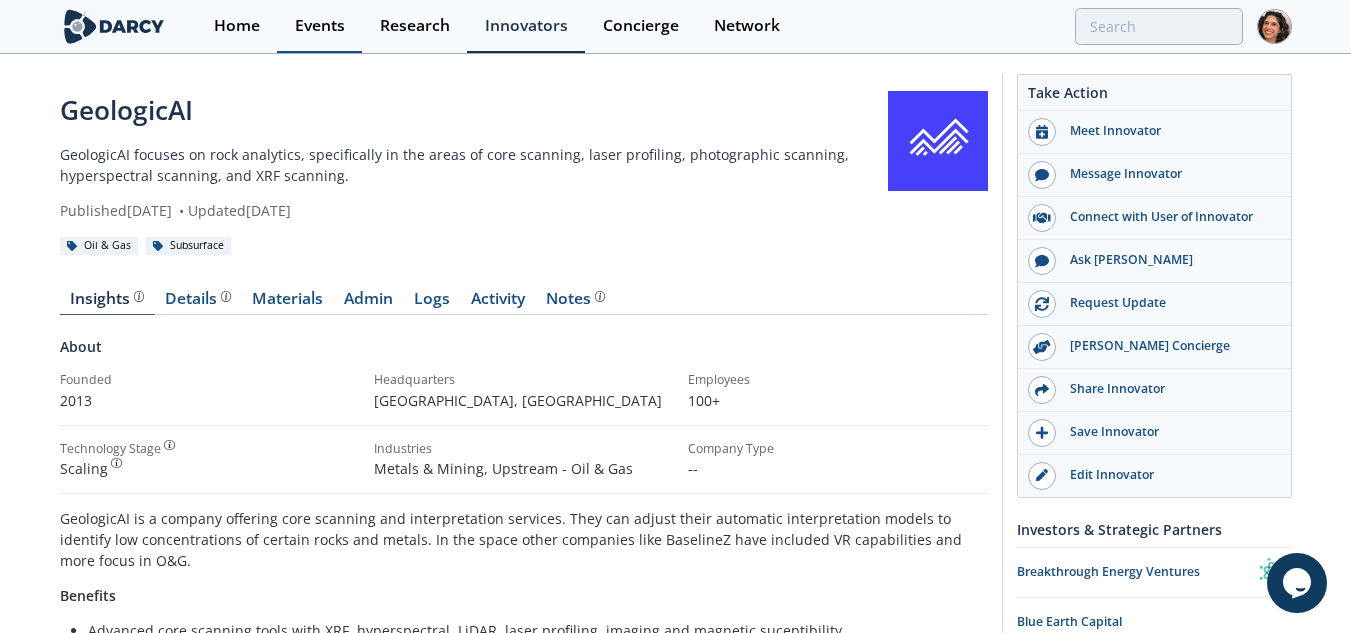 click on "Events" at bounding box center (320, 26) 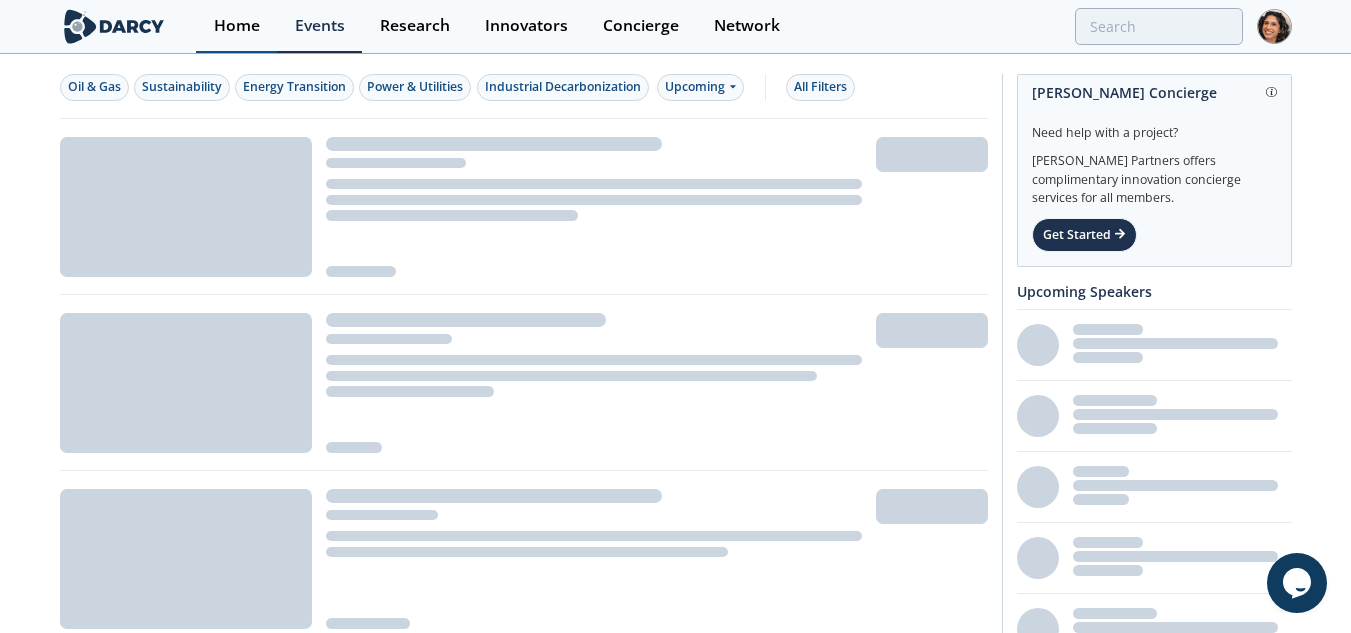 click on "Home" at bounding box center (237, 26) 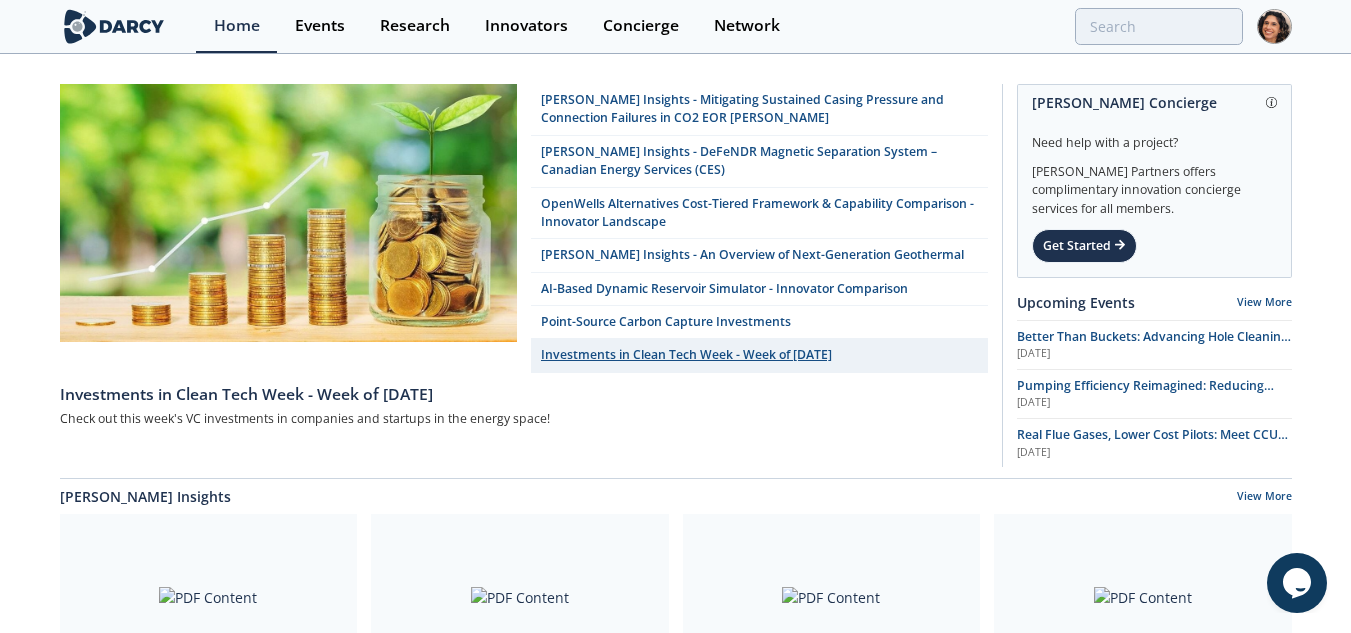 click on "Investments in Clean Tech Week - Week of 2025/07/14" at bounding box center (759, 355) 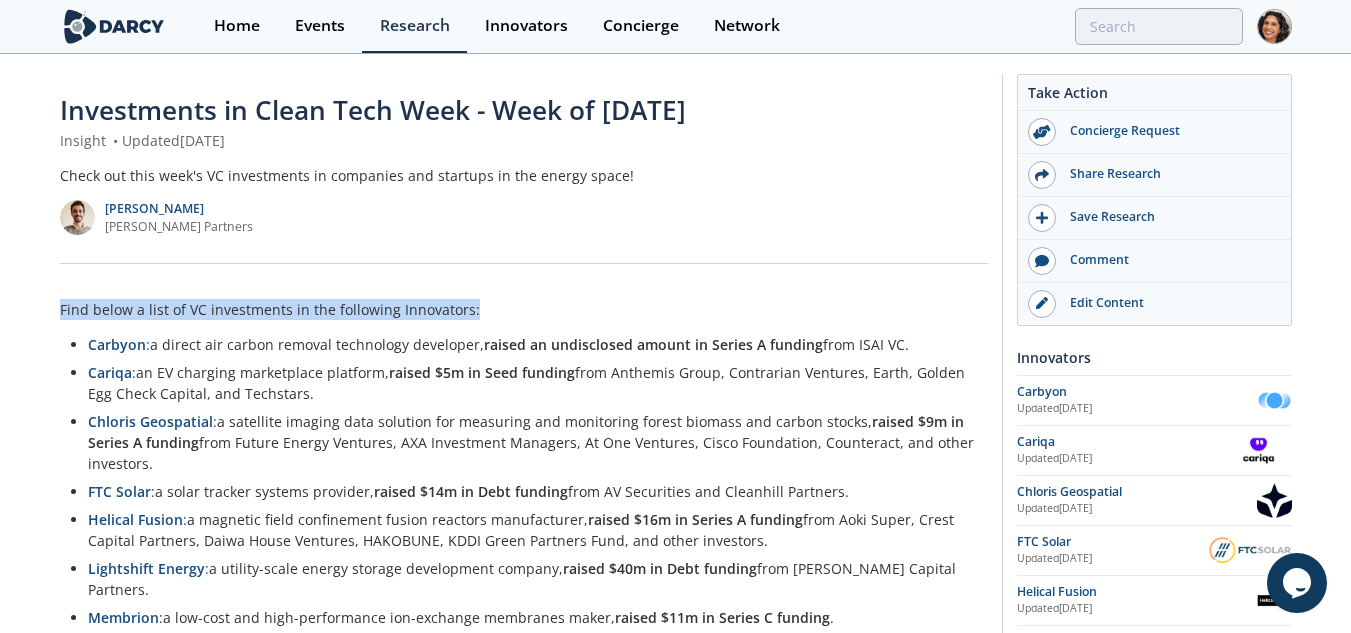 drag, startPoint x: 466, startPoint y: 305, endPoint x: 30, endPoint y: 294, distance: 436.13873 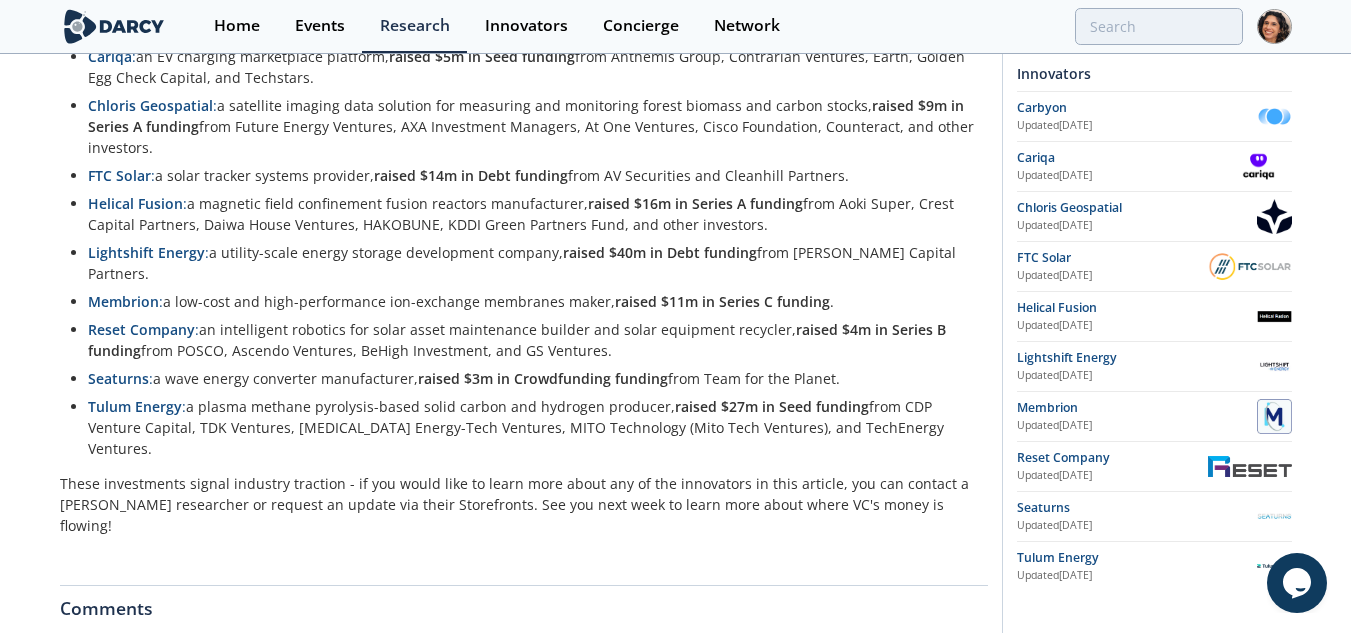 scroll, scrollTop: 500, scrollLeft: 0, axis: vertical 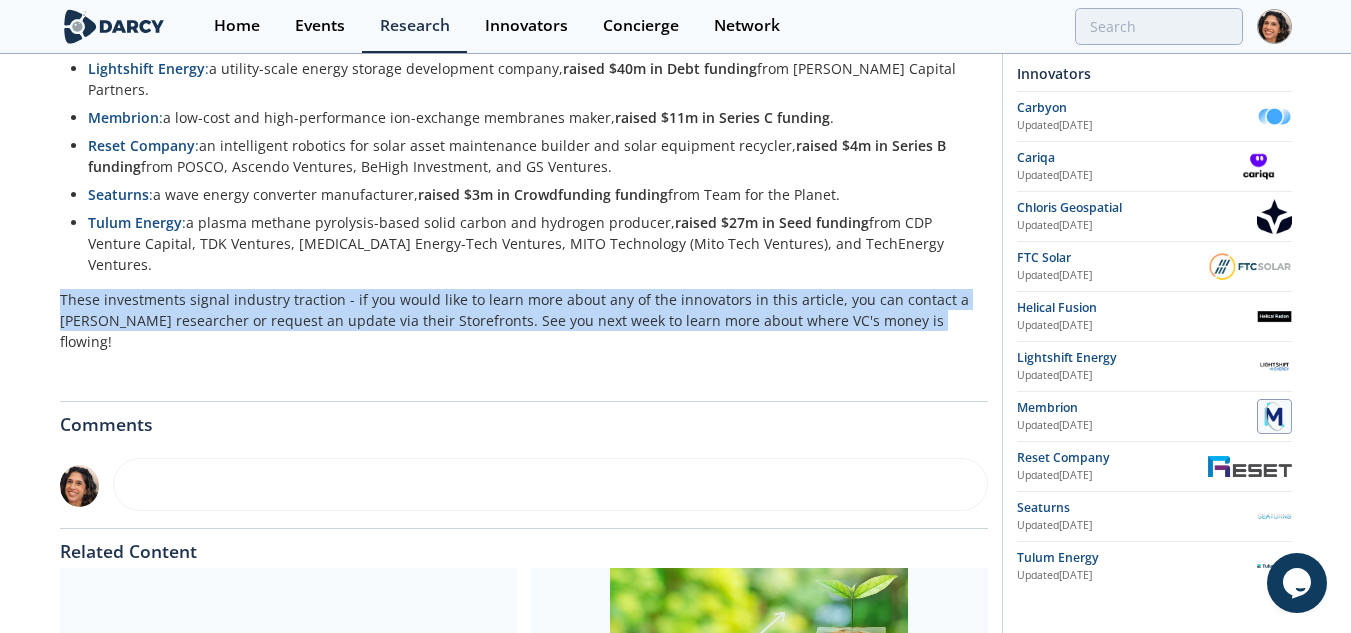 drag, startPoint x: 877, startPoint y: 281, endPoint x: 12, endPoint y: 252, distance: 865.48596 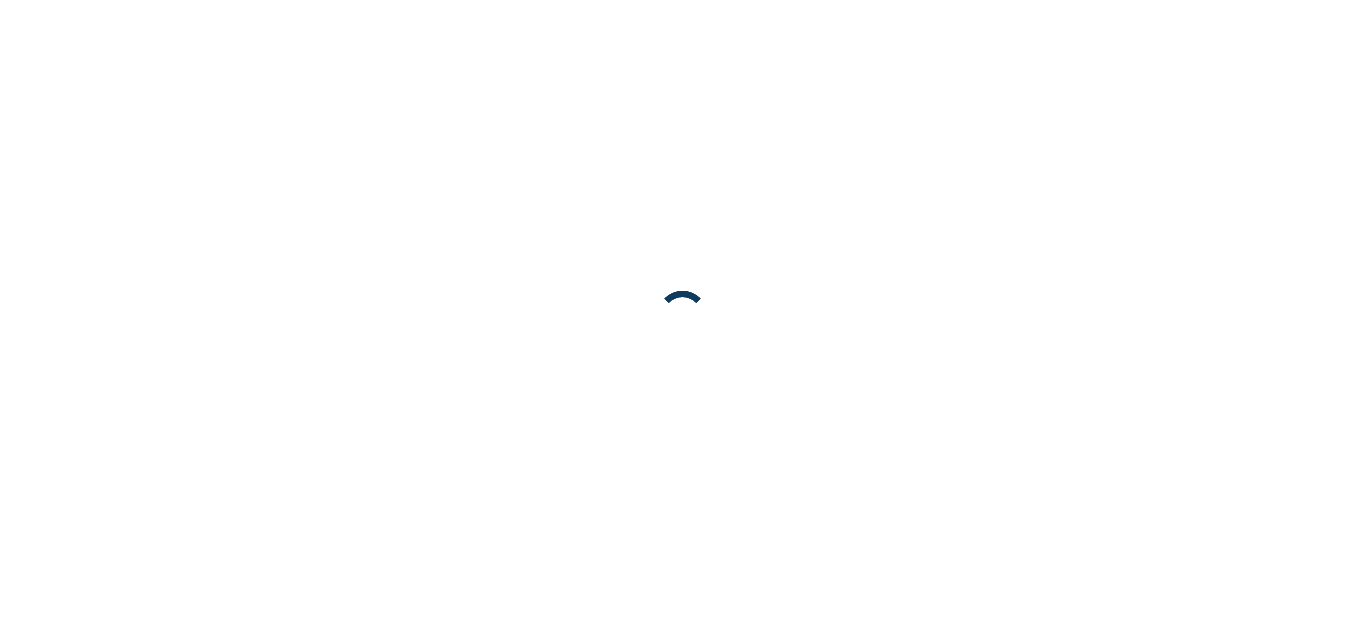 scroll, scrollTop: 0, scrollLeft: 0, axis: both 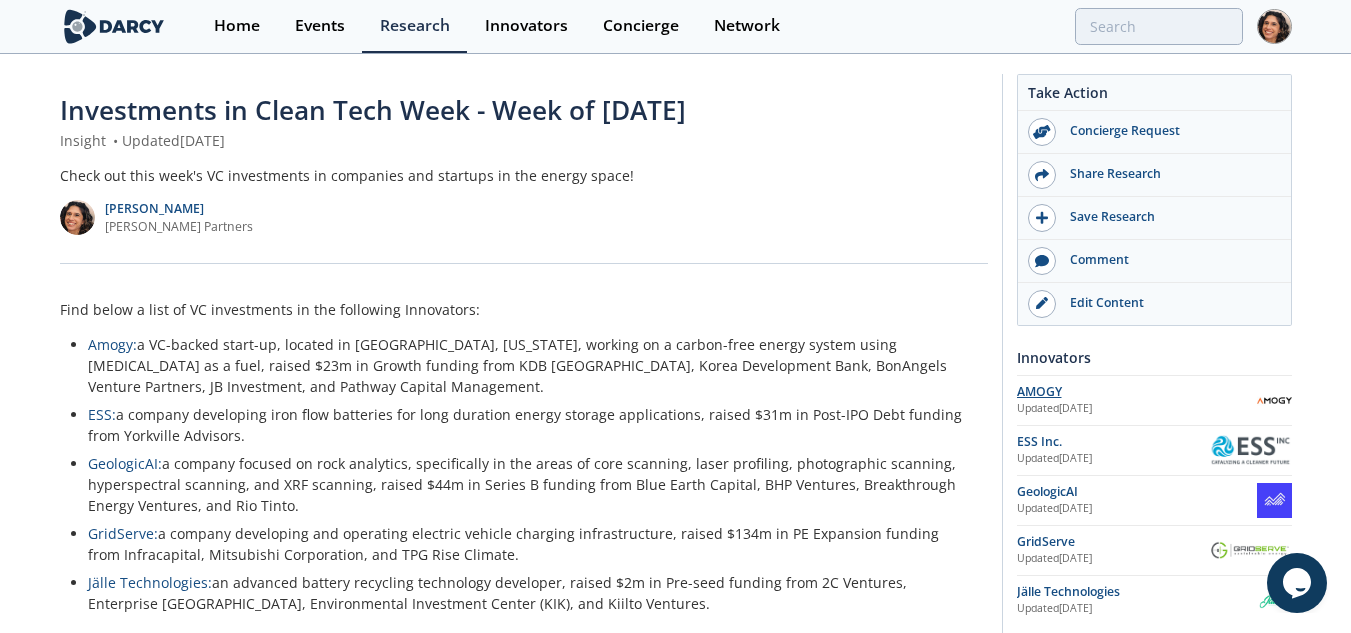 click on "AMOGY" at bounding box center [1137, 392] 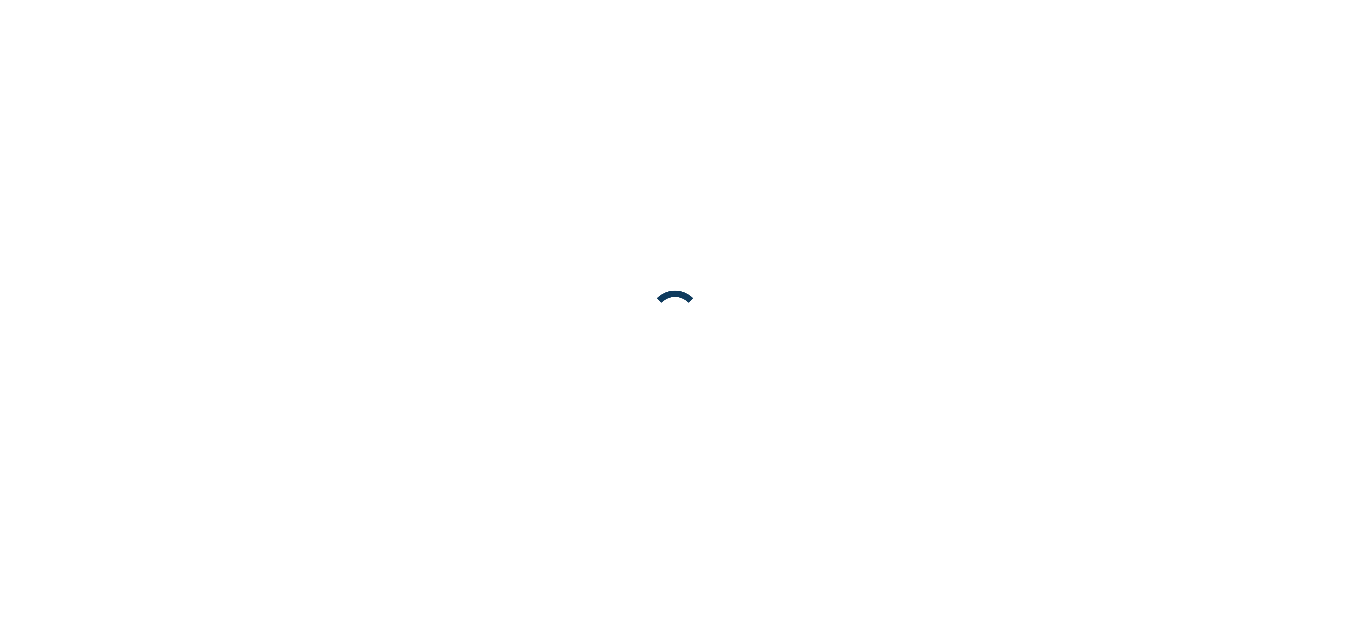 scroll, scrollTop: 0, scrollLeft: 0, axis: both 